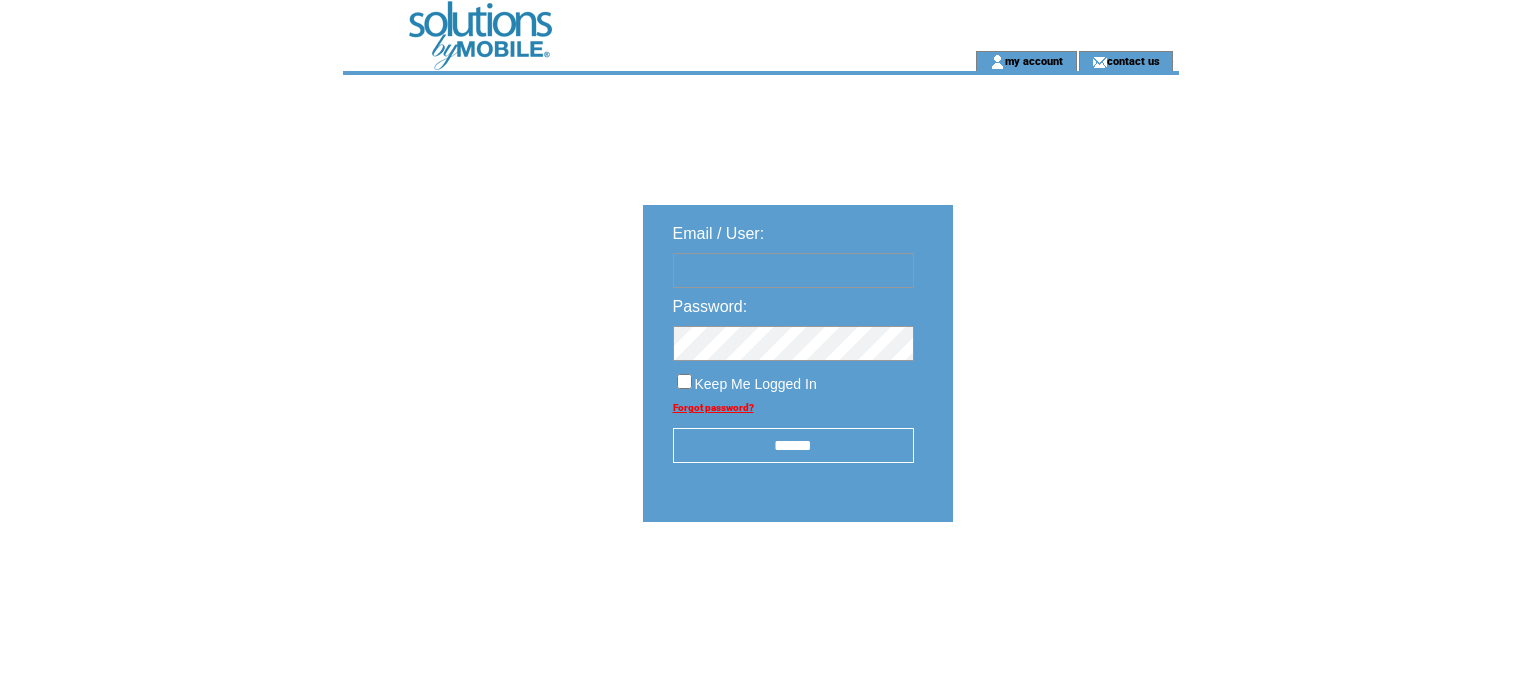 scroll, scrollTop: 0, scrollLeft: 0, axis: both 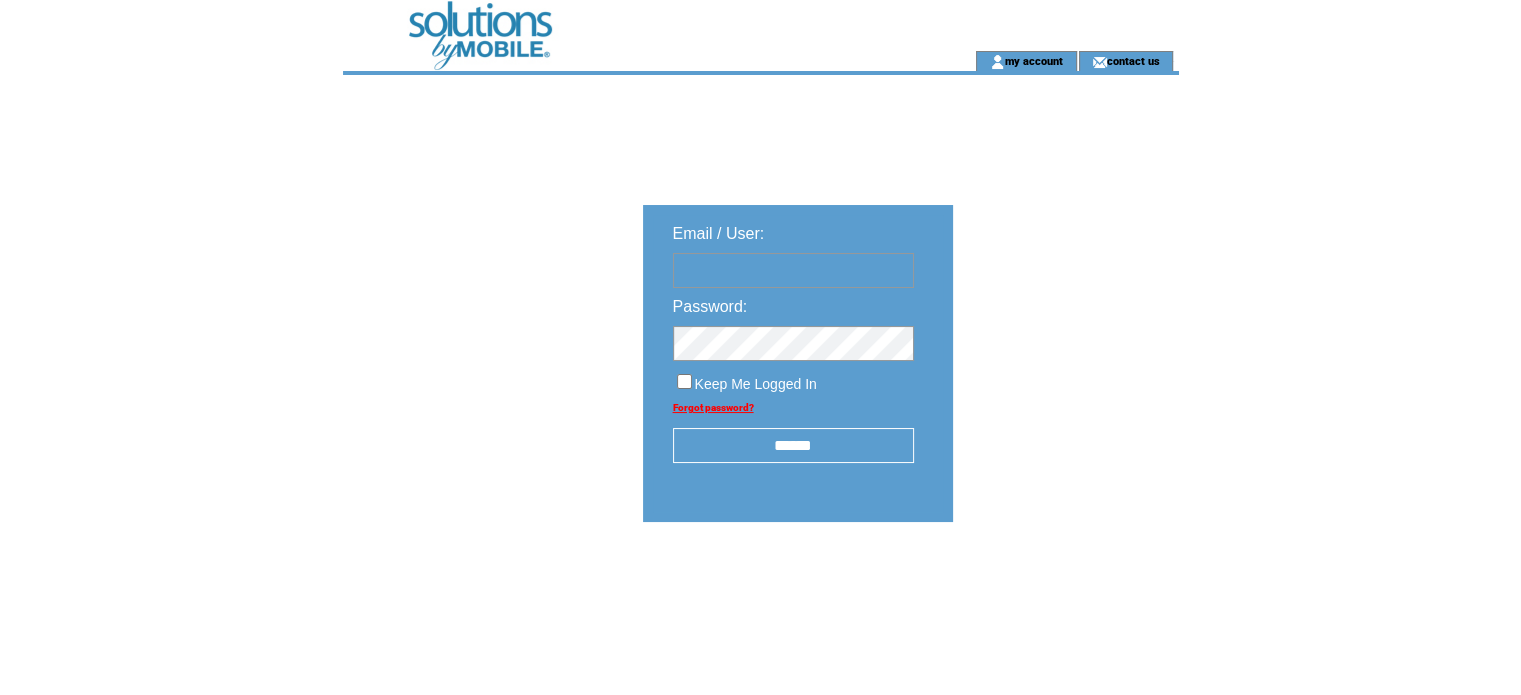 click at bounding box center [793, 270] 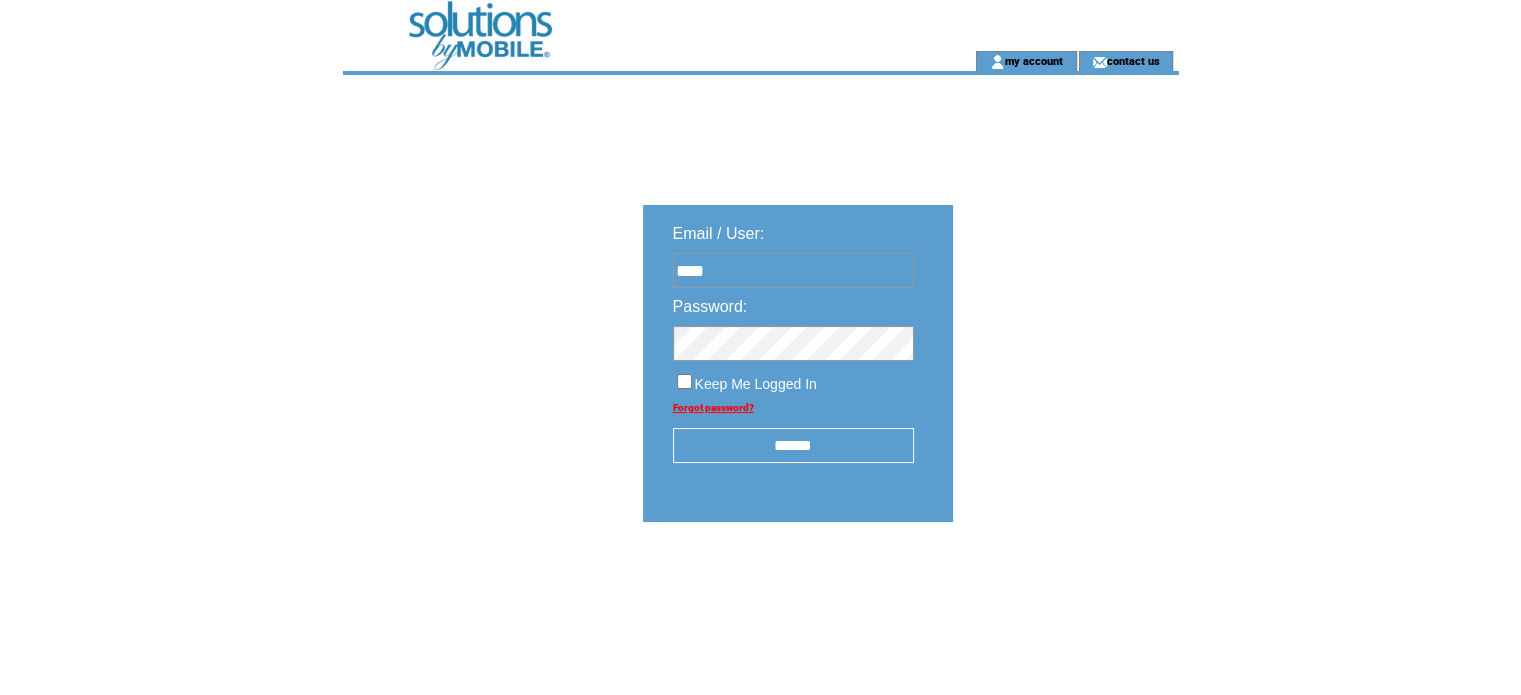 type on "**********" 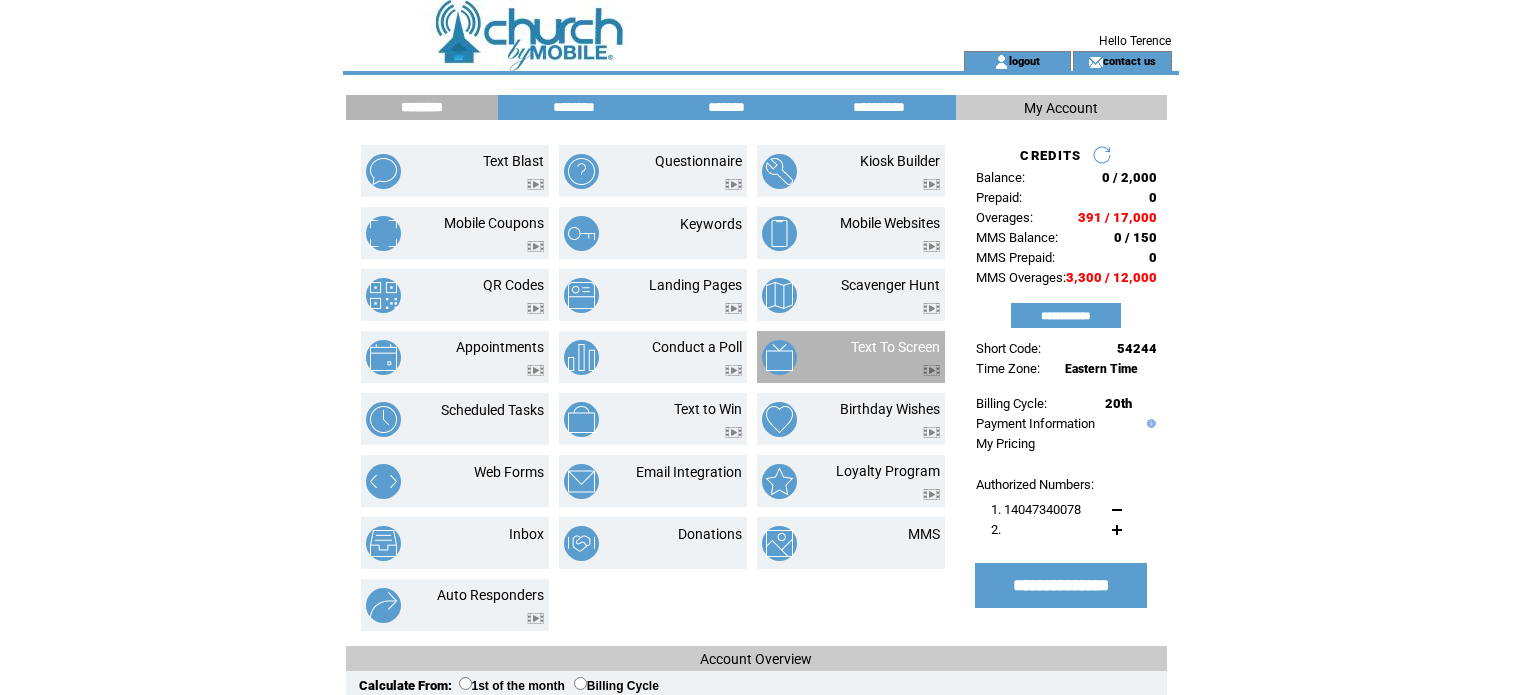 scroll, scrollTop: 0, scrollLeft: 0, axis: both 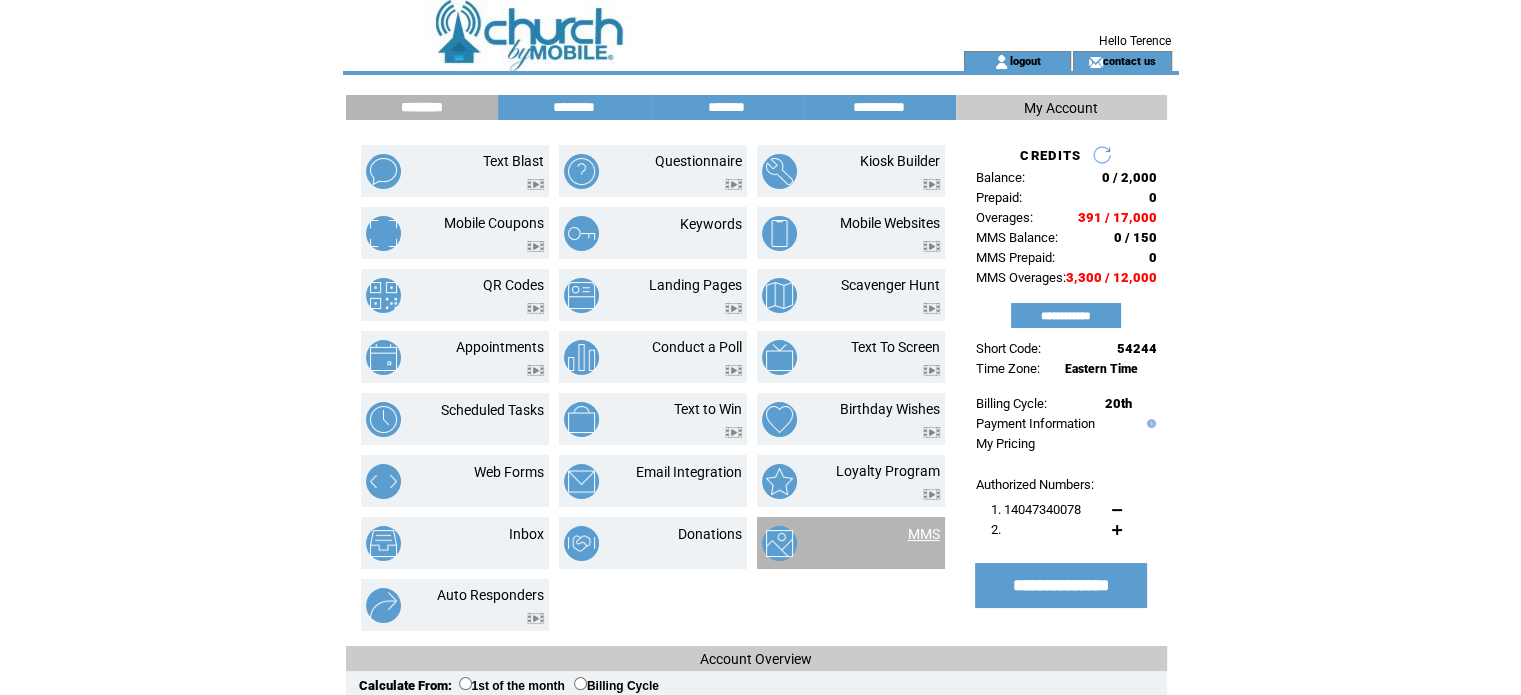 click on "MMS" at bounding box center [924, 534] 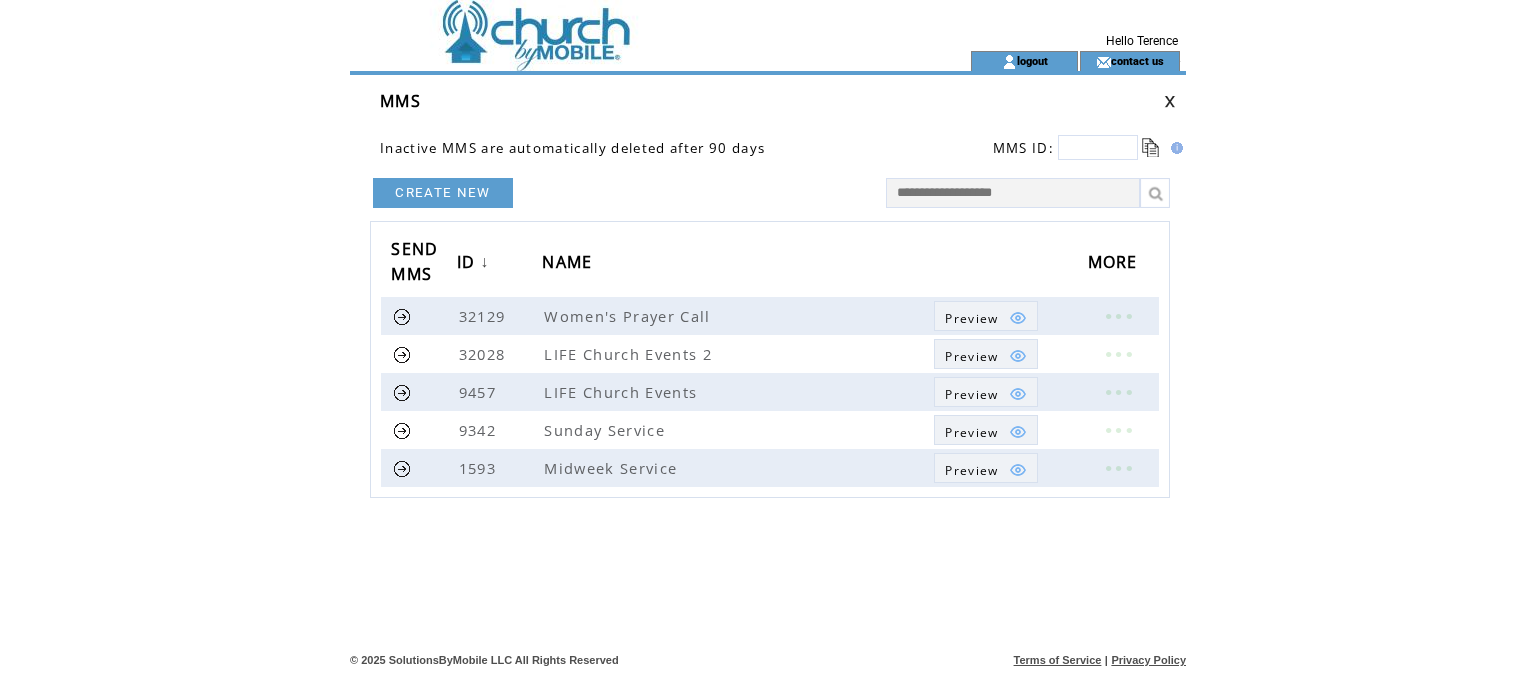 scroll, scrollTop: 0, scrollLeft: 0, axis: both 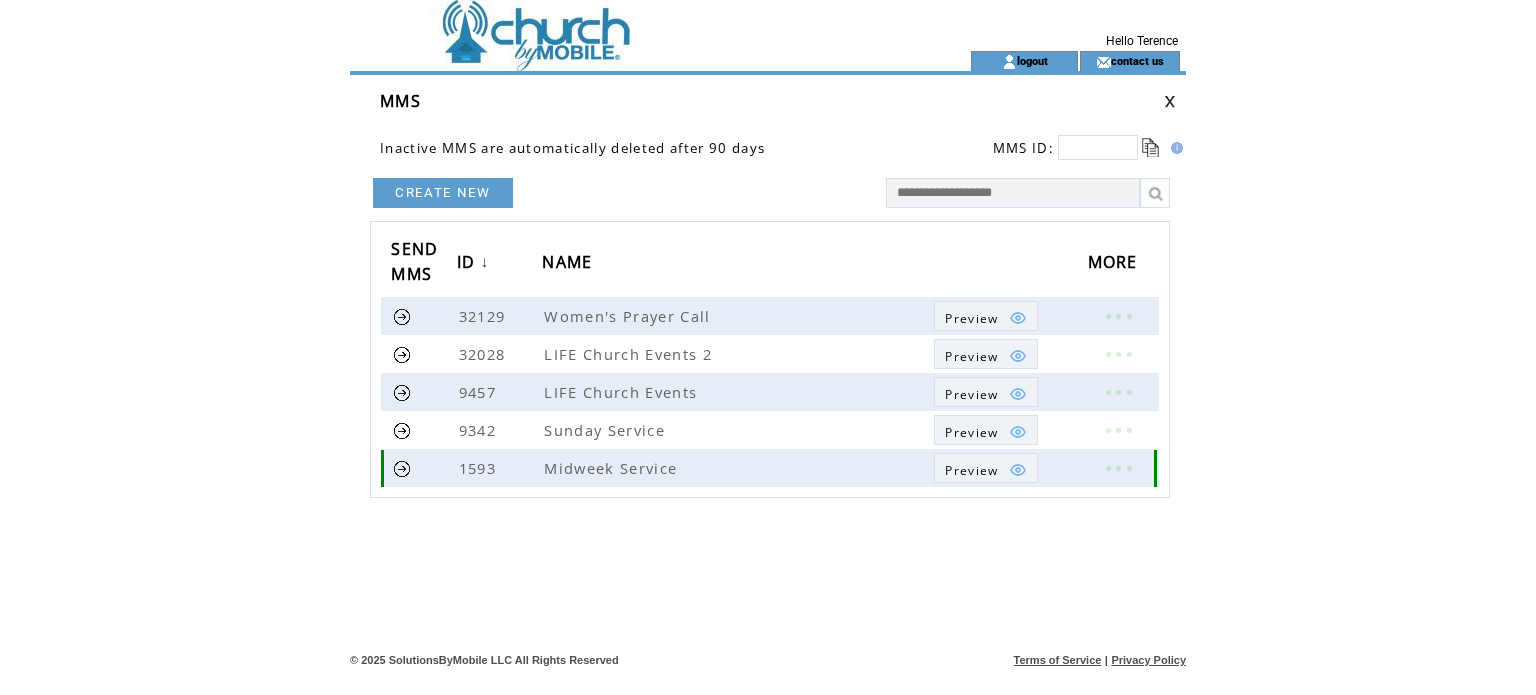 click at bounding box center (1118, 468) 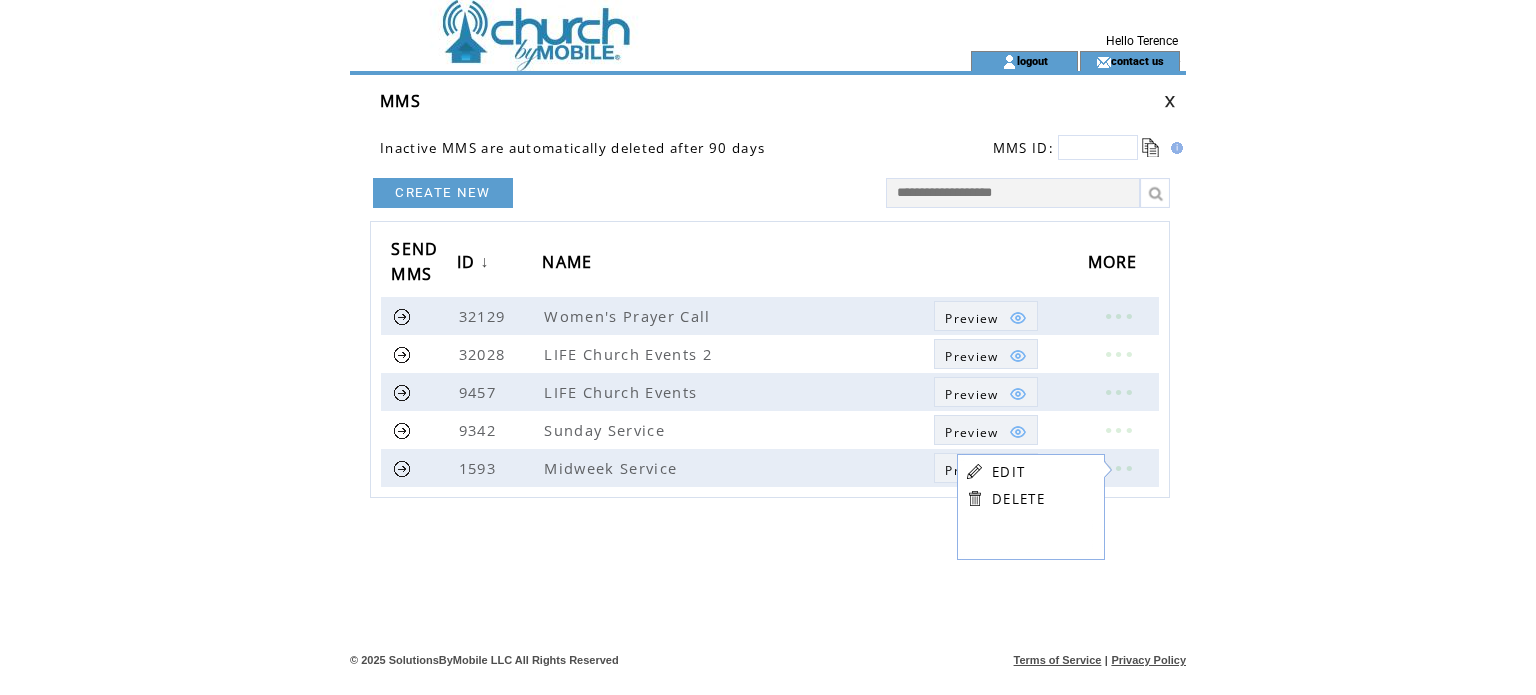 click on "EDIT" at bounding box center [1008, 472] 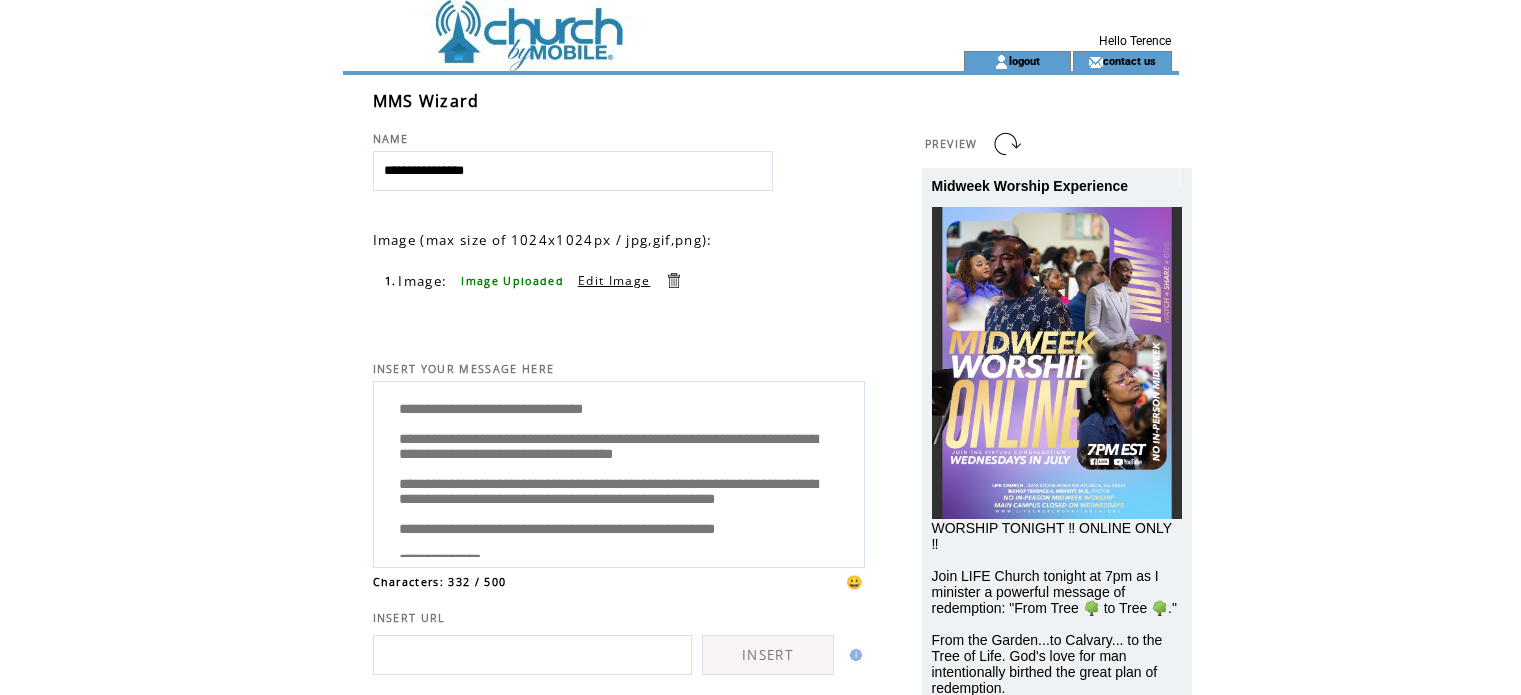 scroll, scrollTop: 0, scrollLeft: 0, axis: both 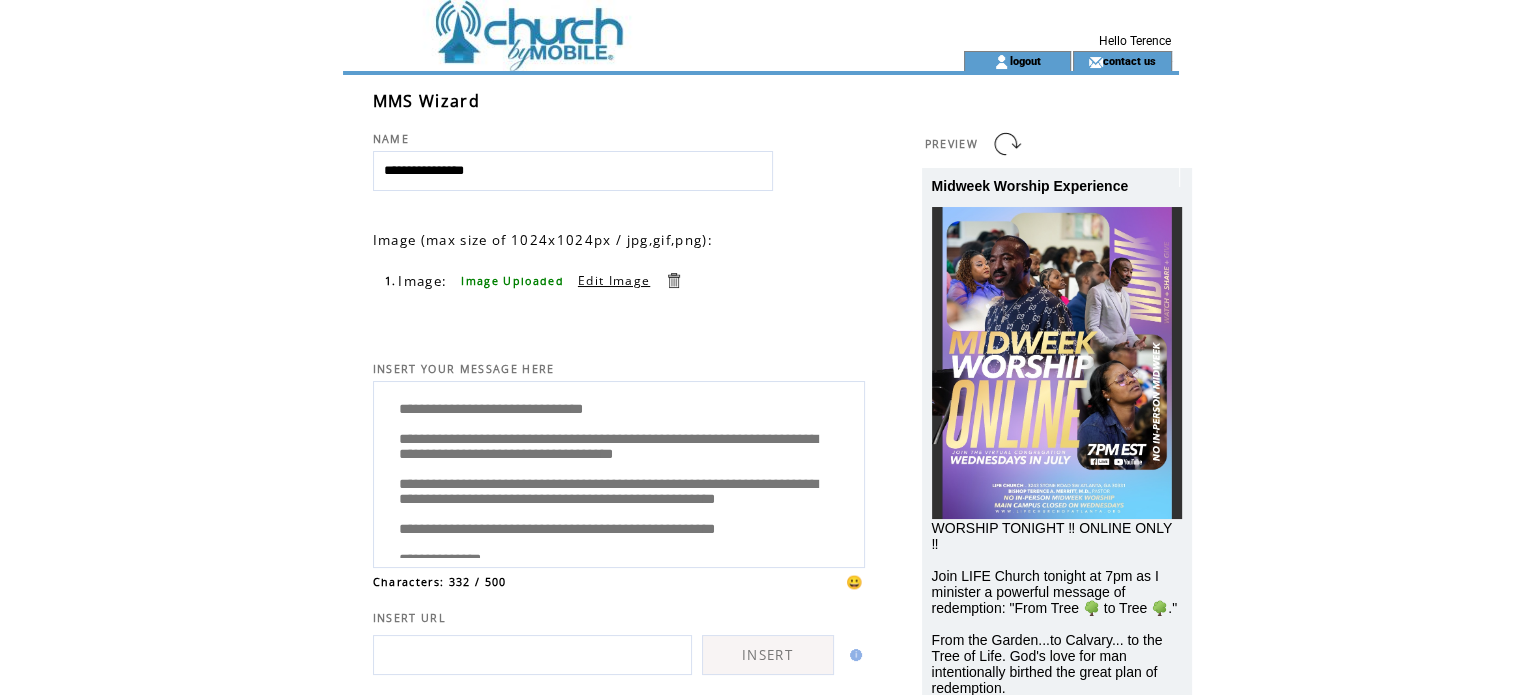 drag, startPoint x: 572, startPoint y: 548, endPoint x: 384, endPoint y: 353, distance: 270.86713 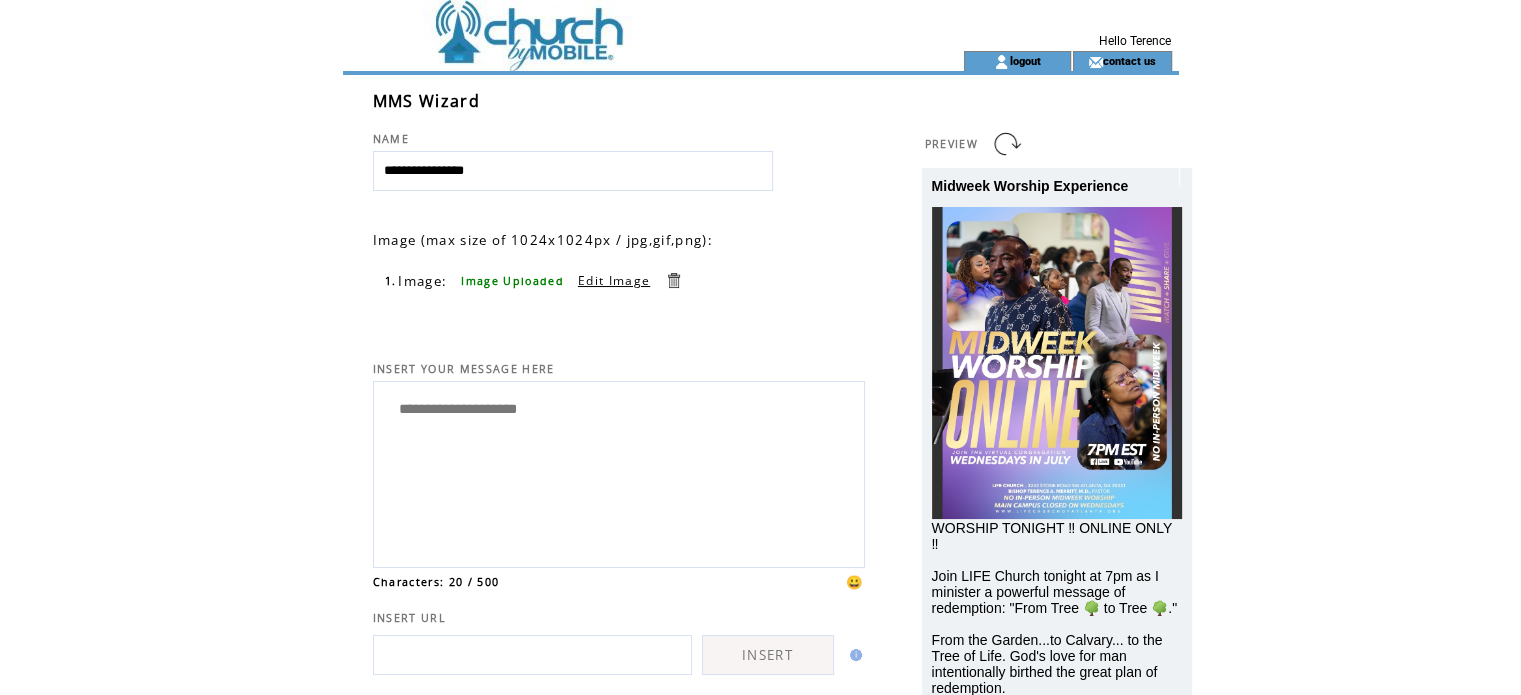 click on "😀" at bounding box center (855, 582) 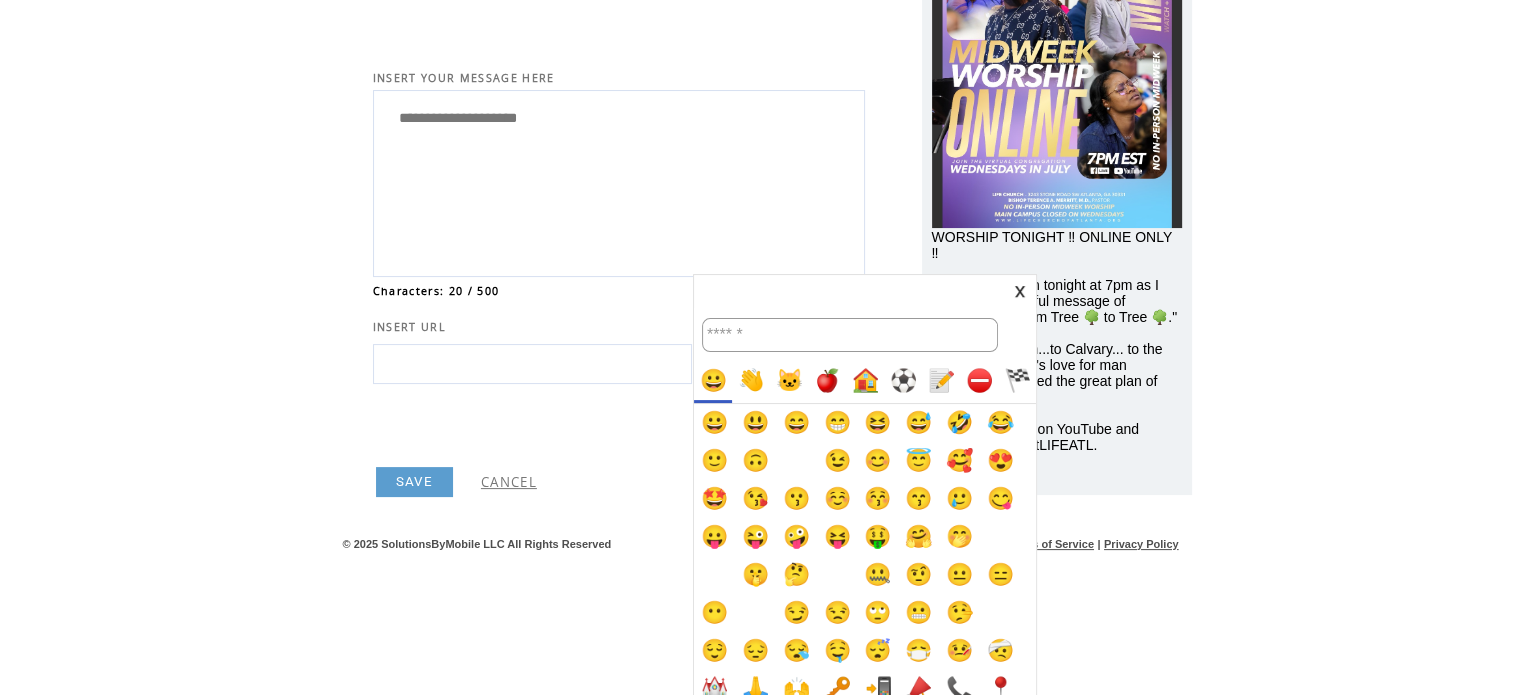 scroll, scrollTop: 300, scrollLeft: 0, axis: vertical 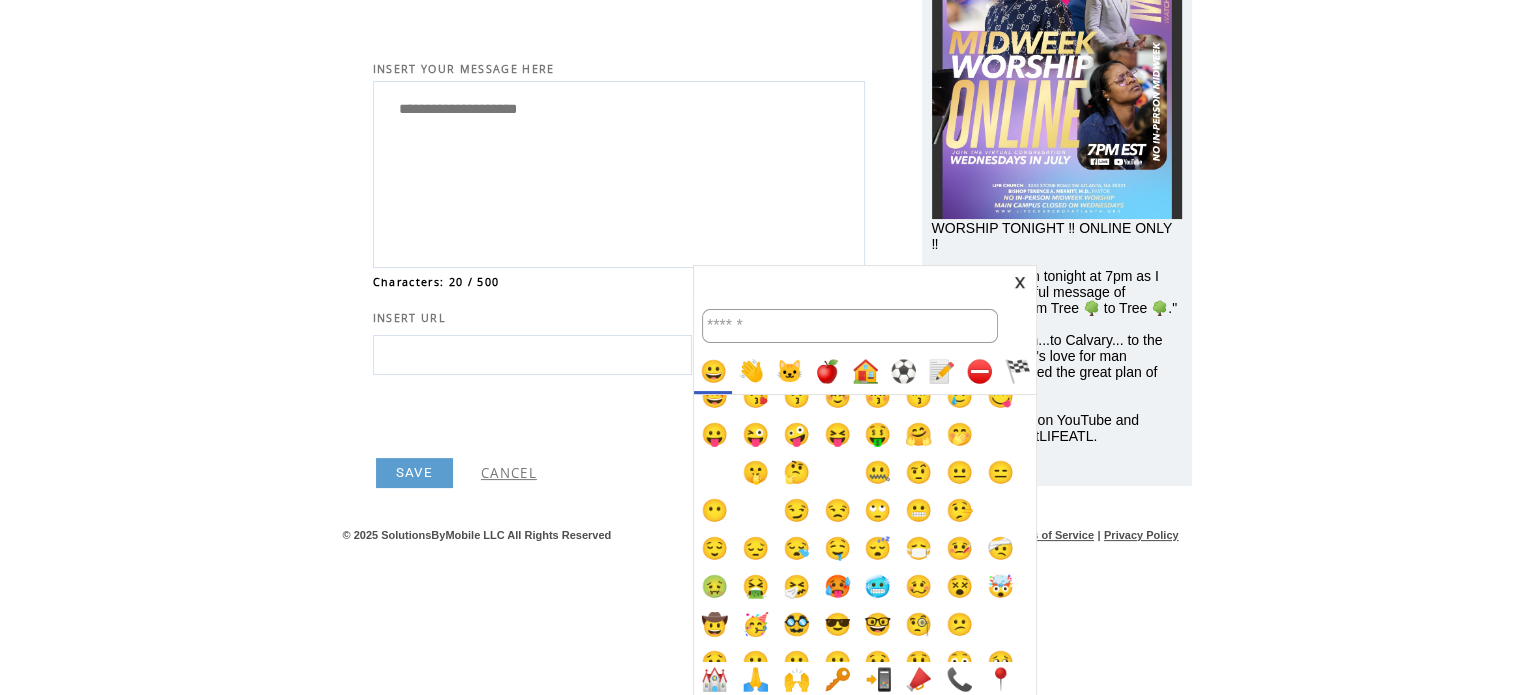 click on "⛔️" at bounding box center [979, 372] 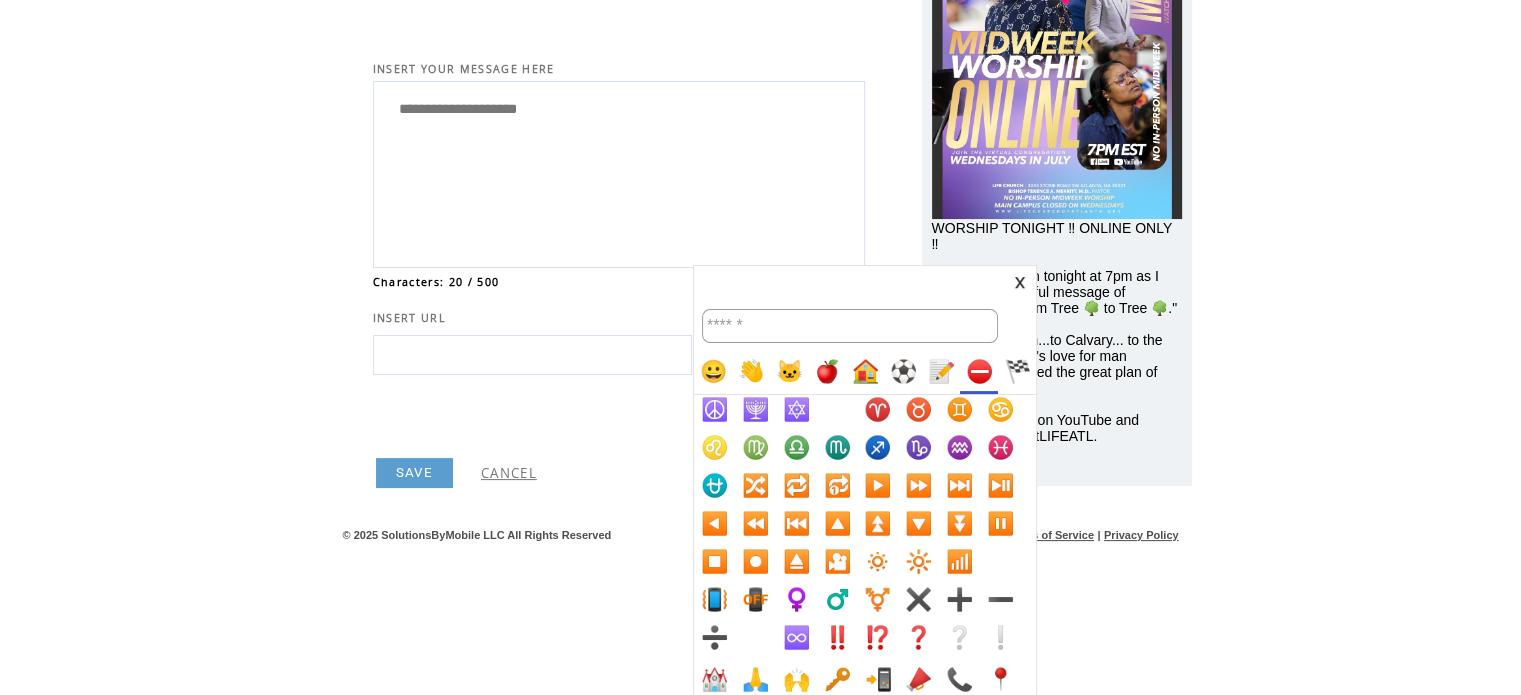scroll, scrollTop: 300, scrollLeft: 0, axis: vertical 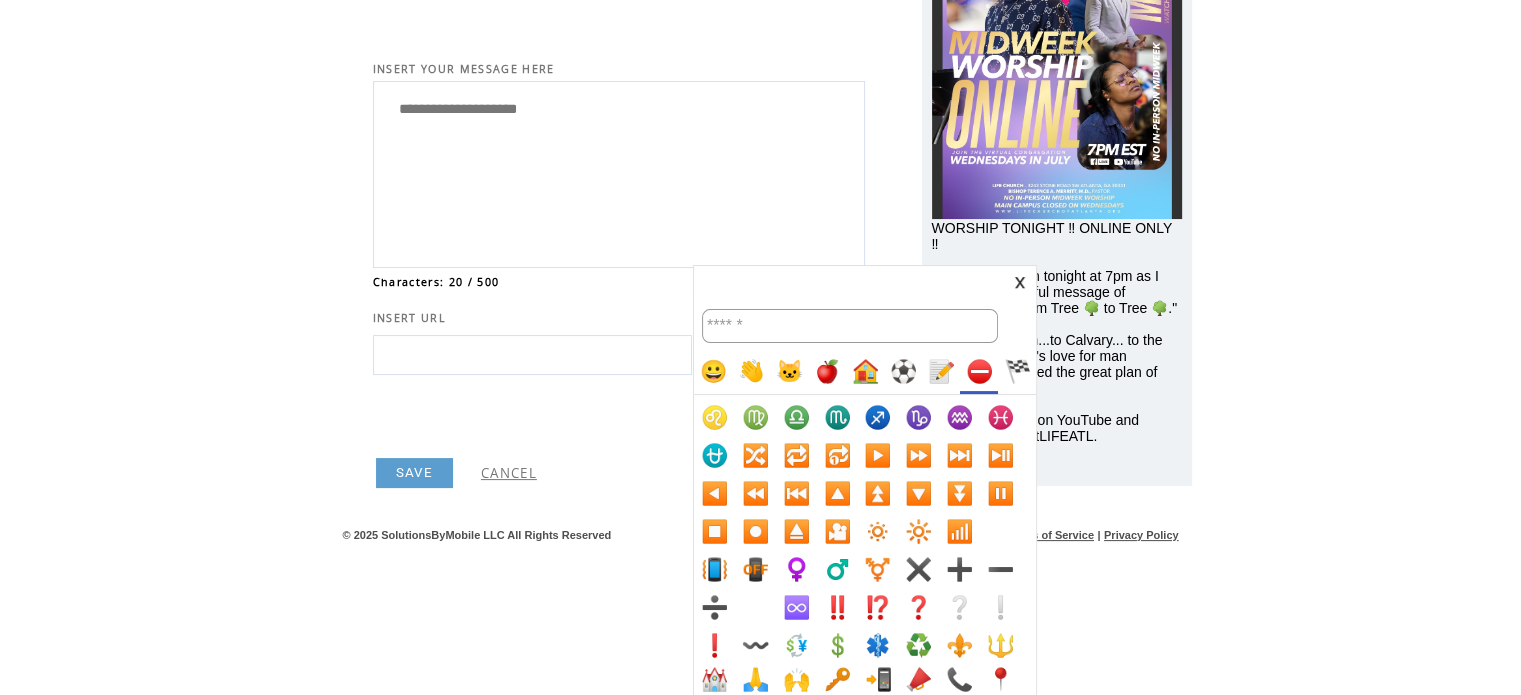 click on "‼️" at bounding box center [837, 608] 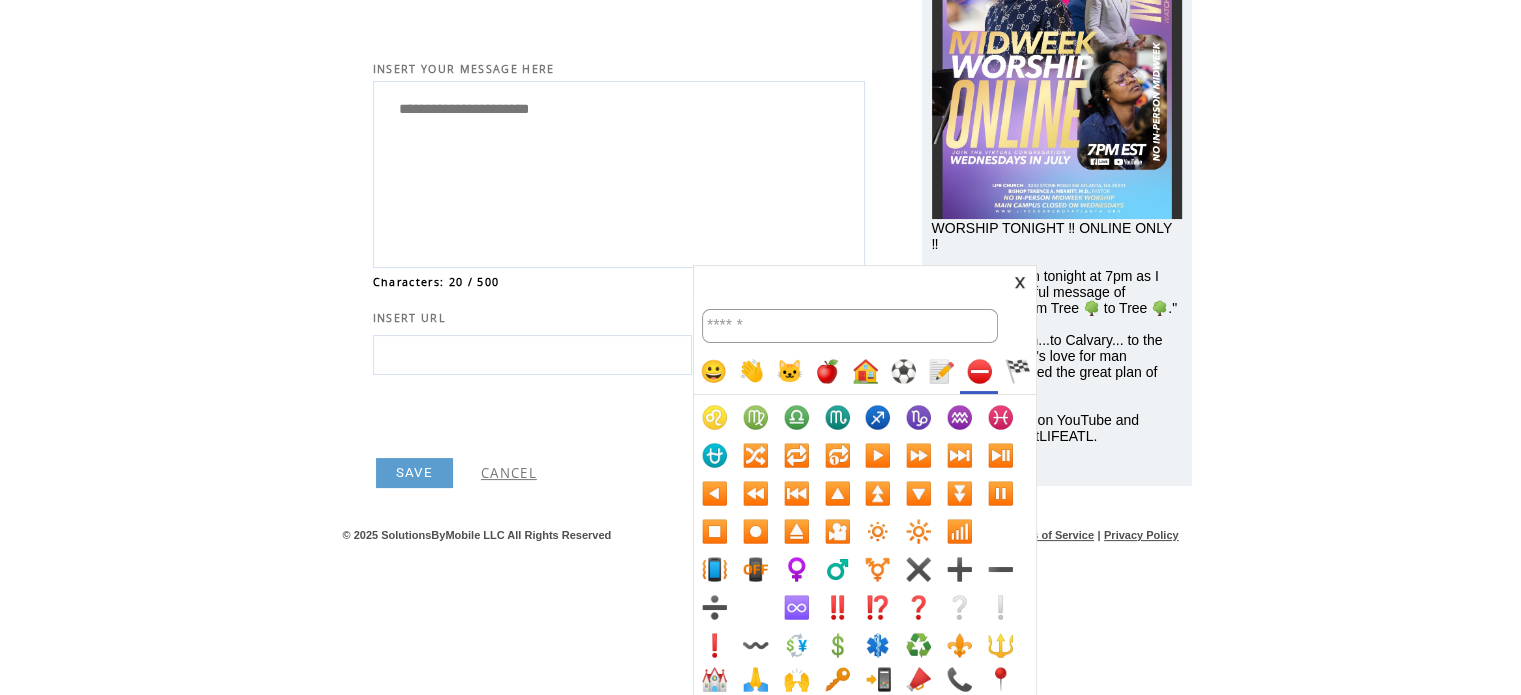 click at bounding box center [1020, 282] 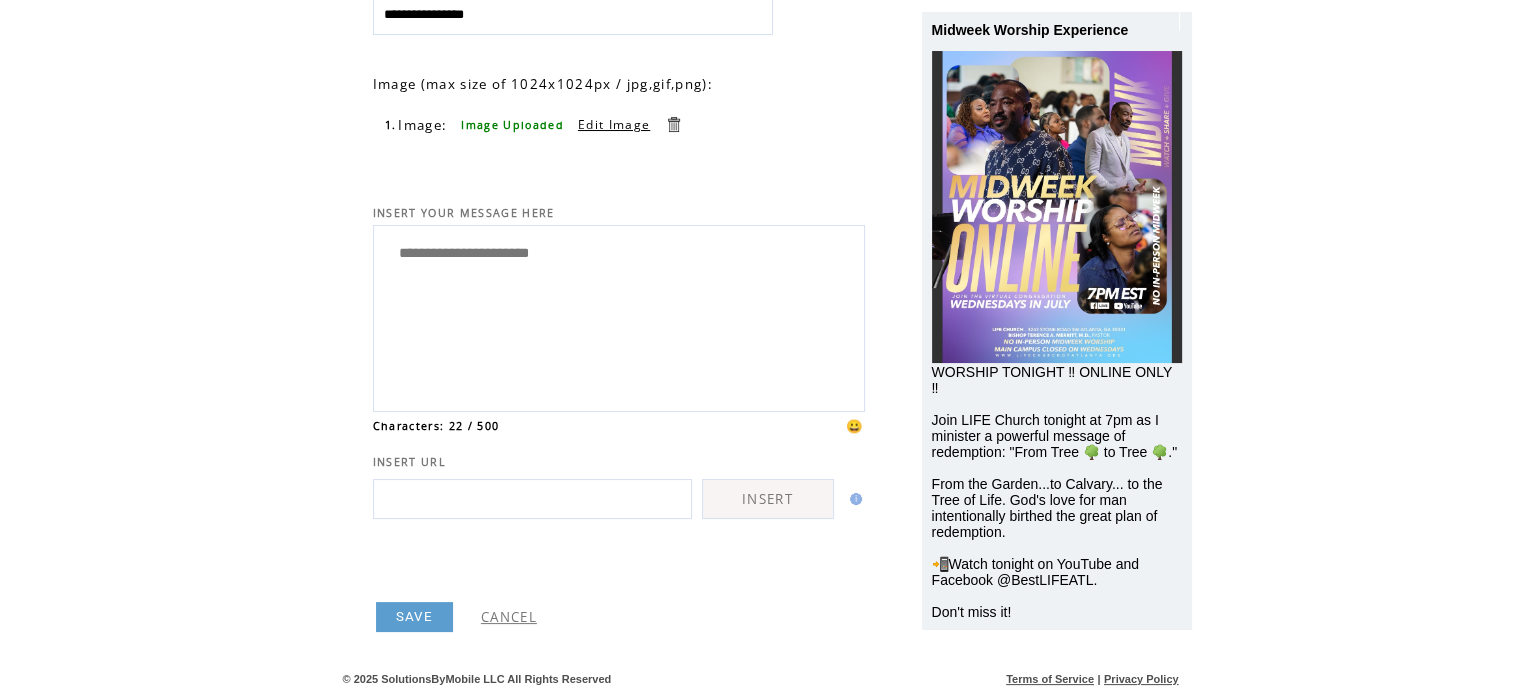 scroll, scrollTop: 155, scrollLeft: 0, axis: vertical 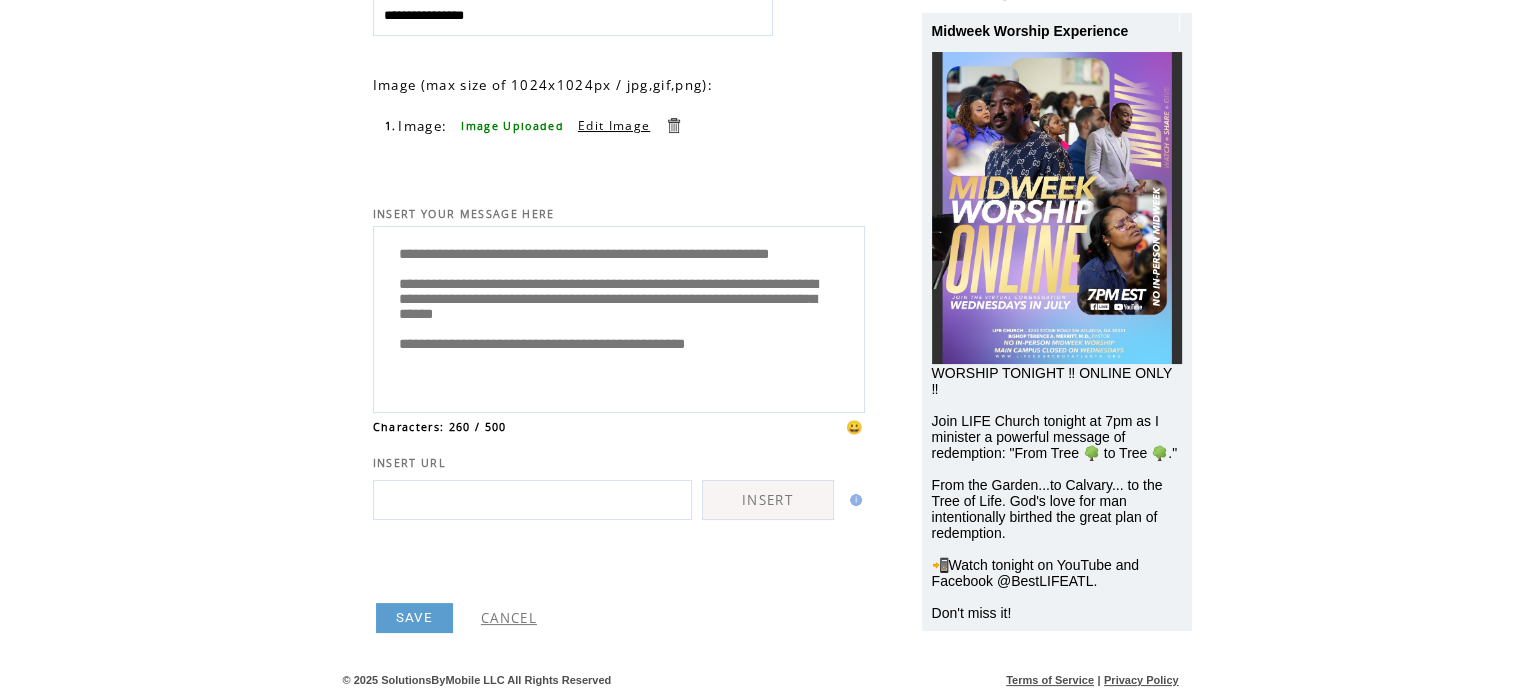 click on "😀" at bounding box center [855, 427] 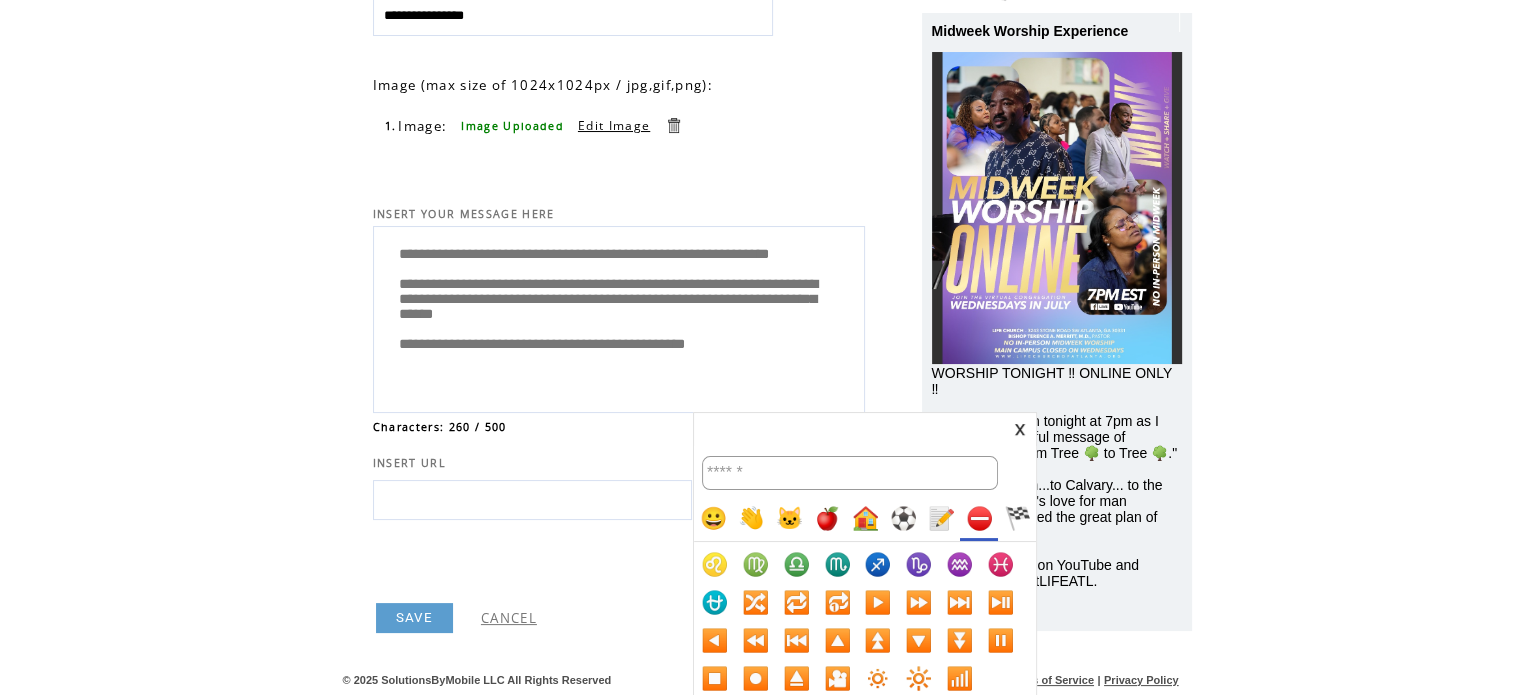 click on "👋" at bounding box center [751, 519] 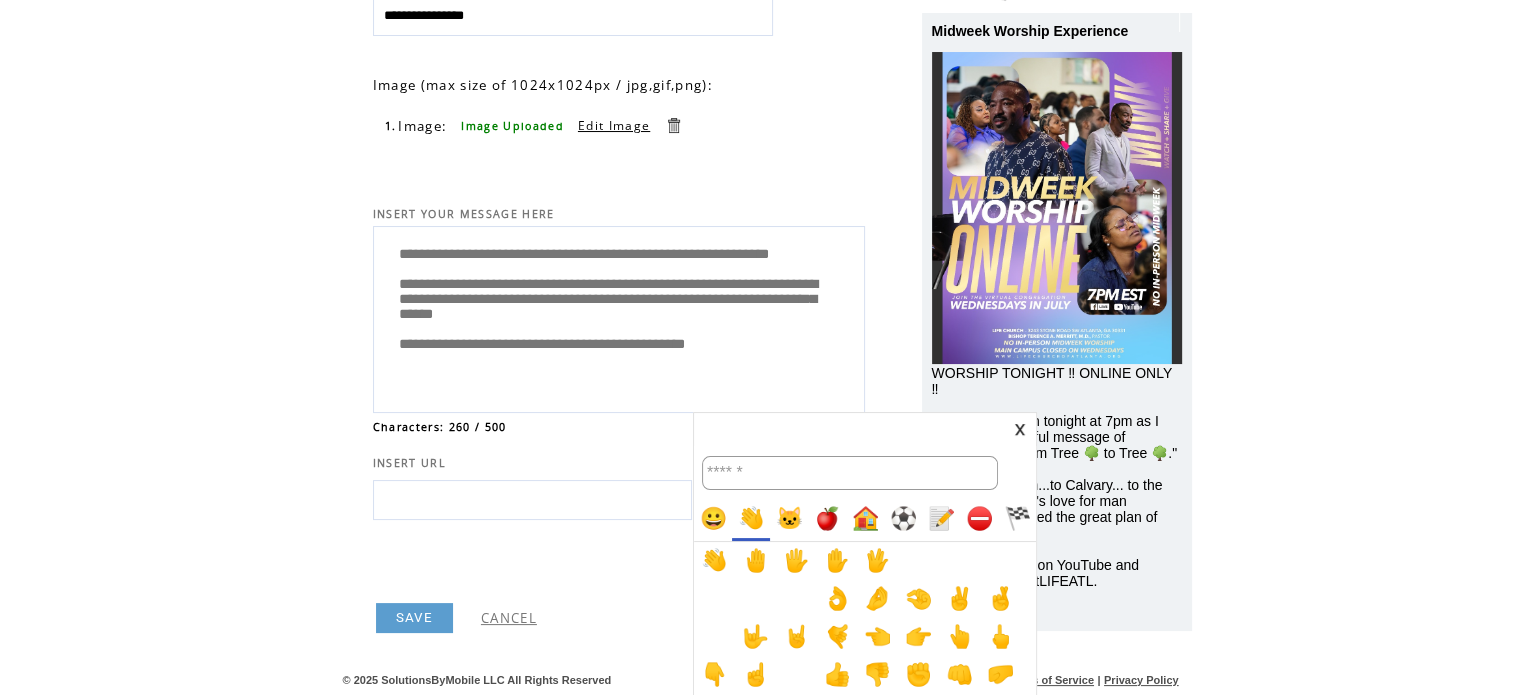 scroll, scrollTop: 100, scrollLeft: 0, axis: vertical 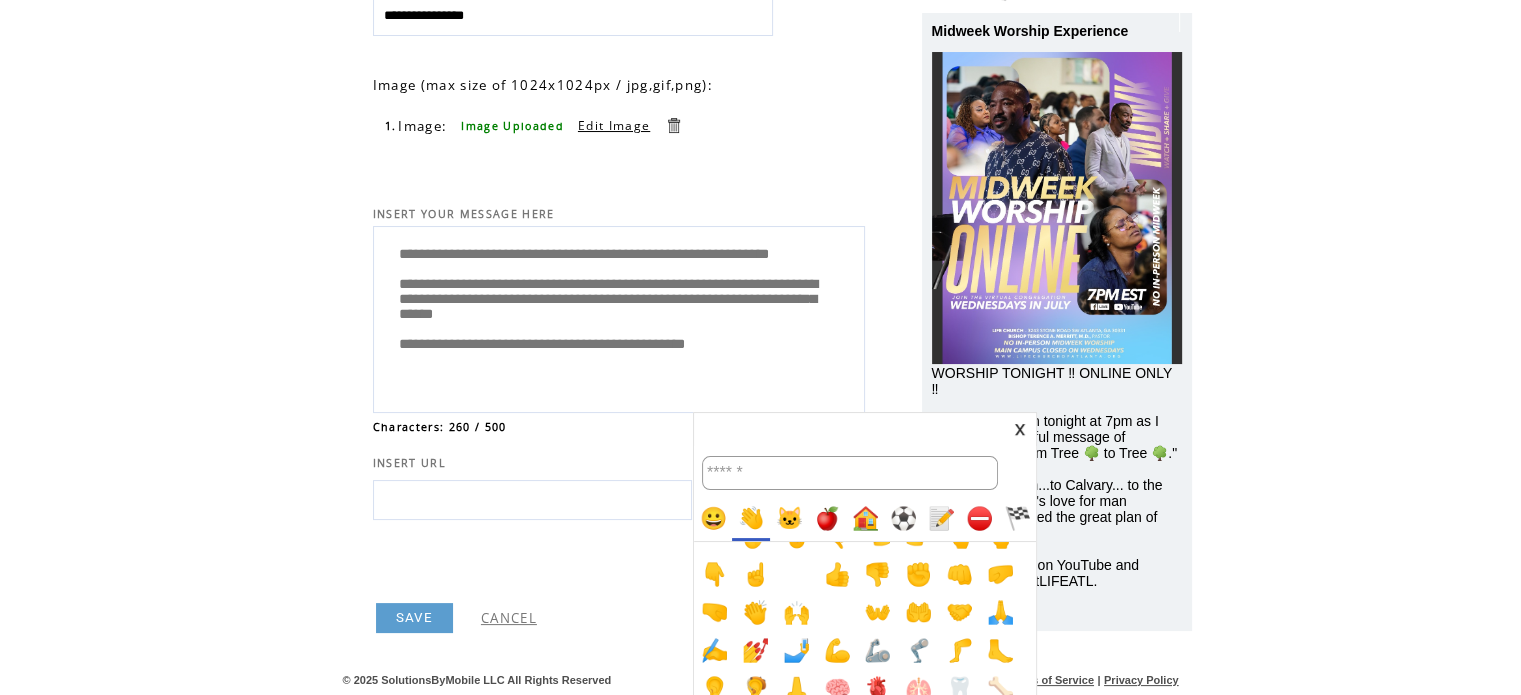 click on "🙌" at bounding box center [796, 613] 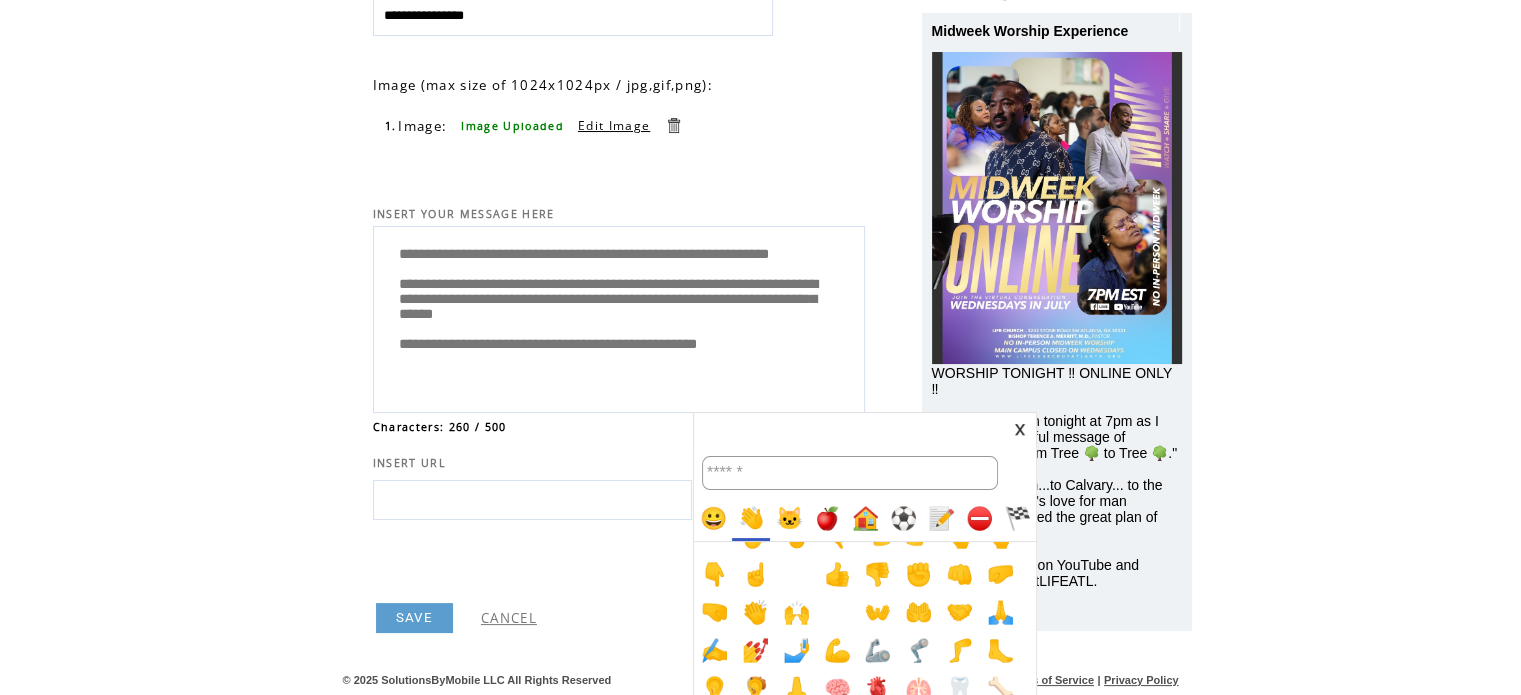 click at bounding box center [1020, 429] 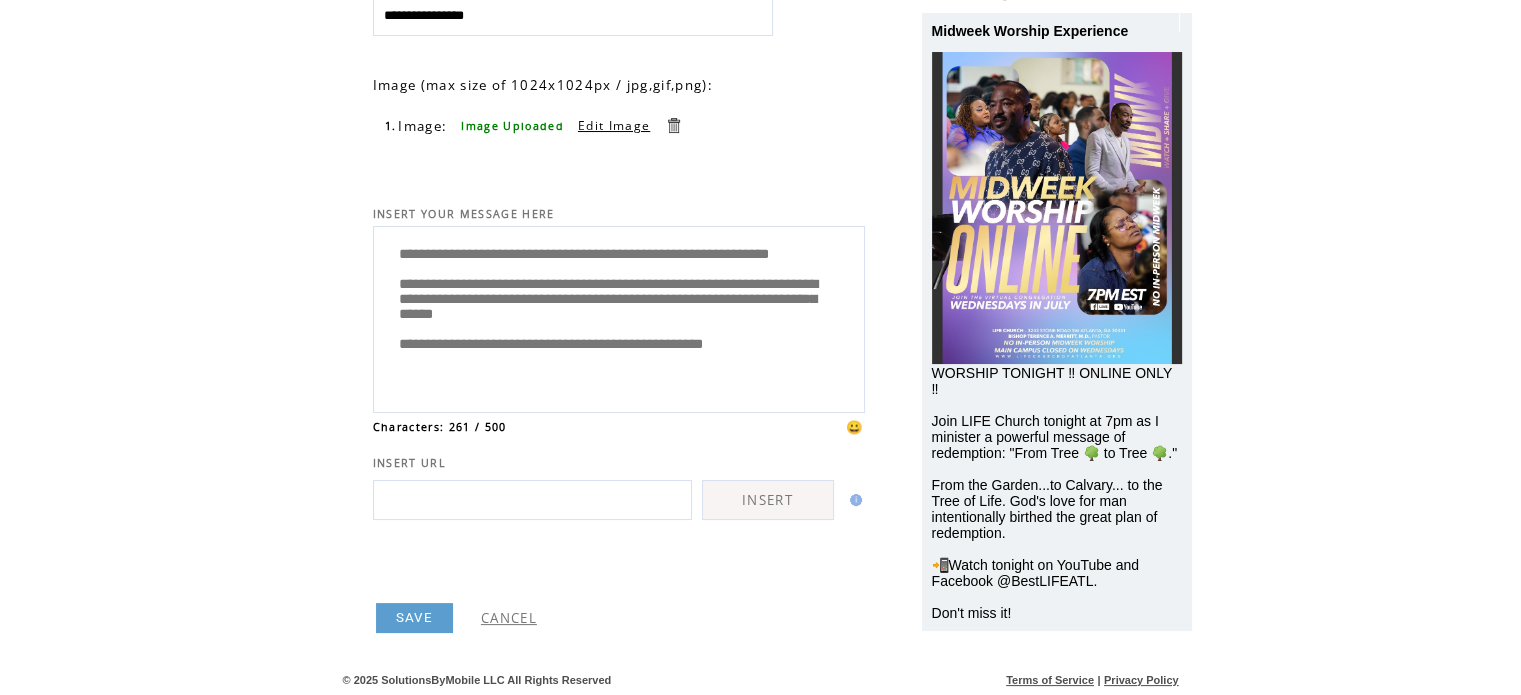 scroll, scrollTop: 25, scrollLeft: 0, axis: vertical 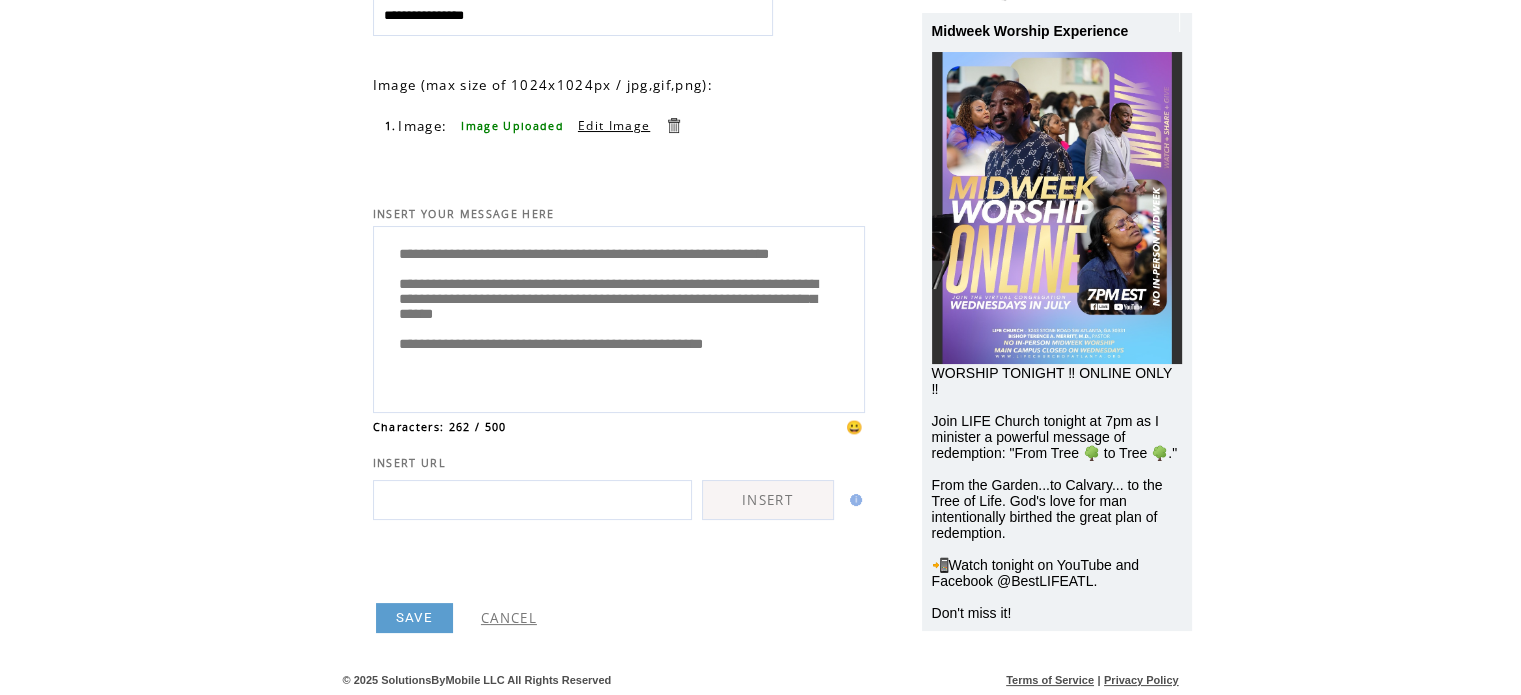 type on "**********" 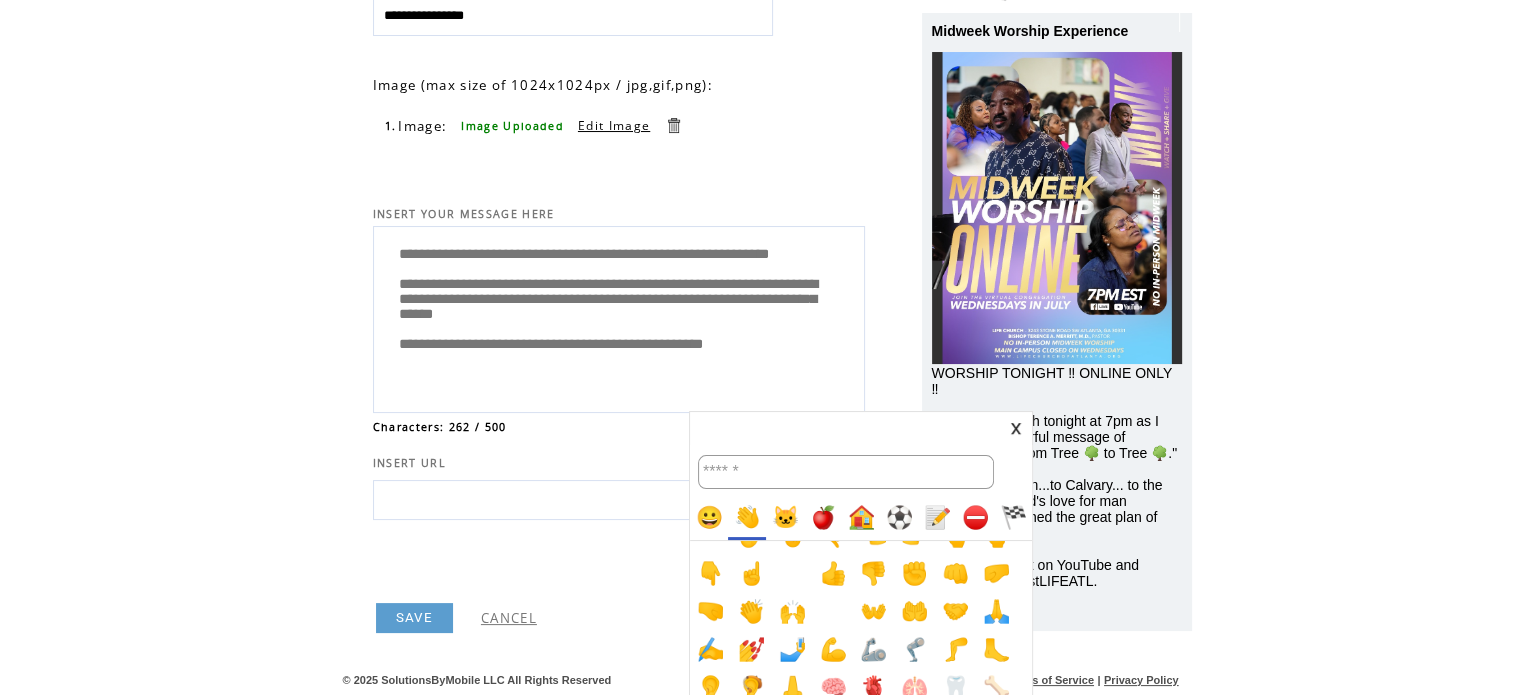 click at bounding box center (846, 472) 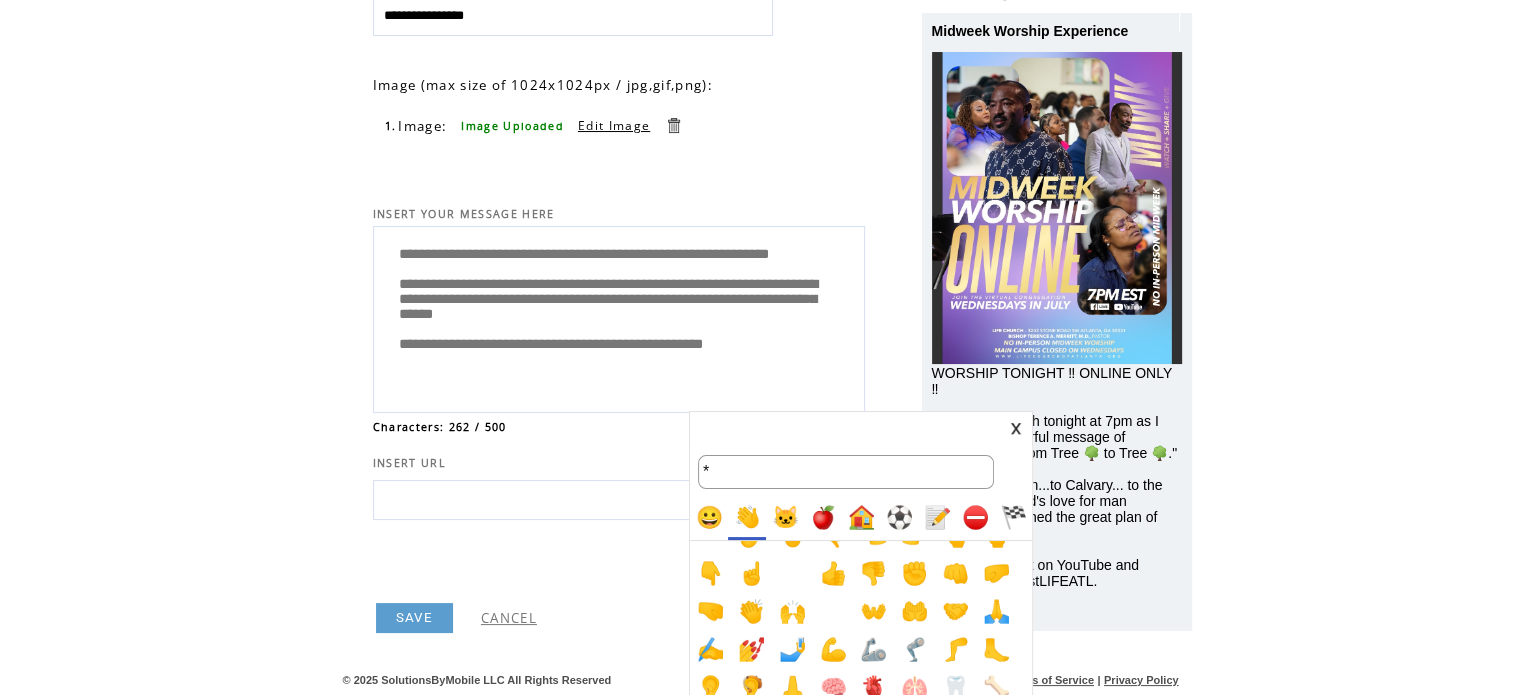 scroll, scrollTop: 0, scrollLeft: 0, axis: both 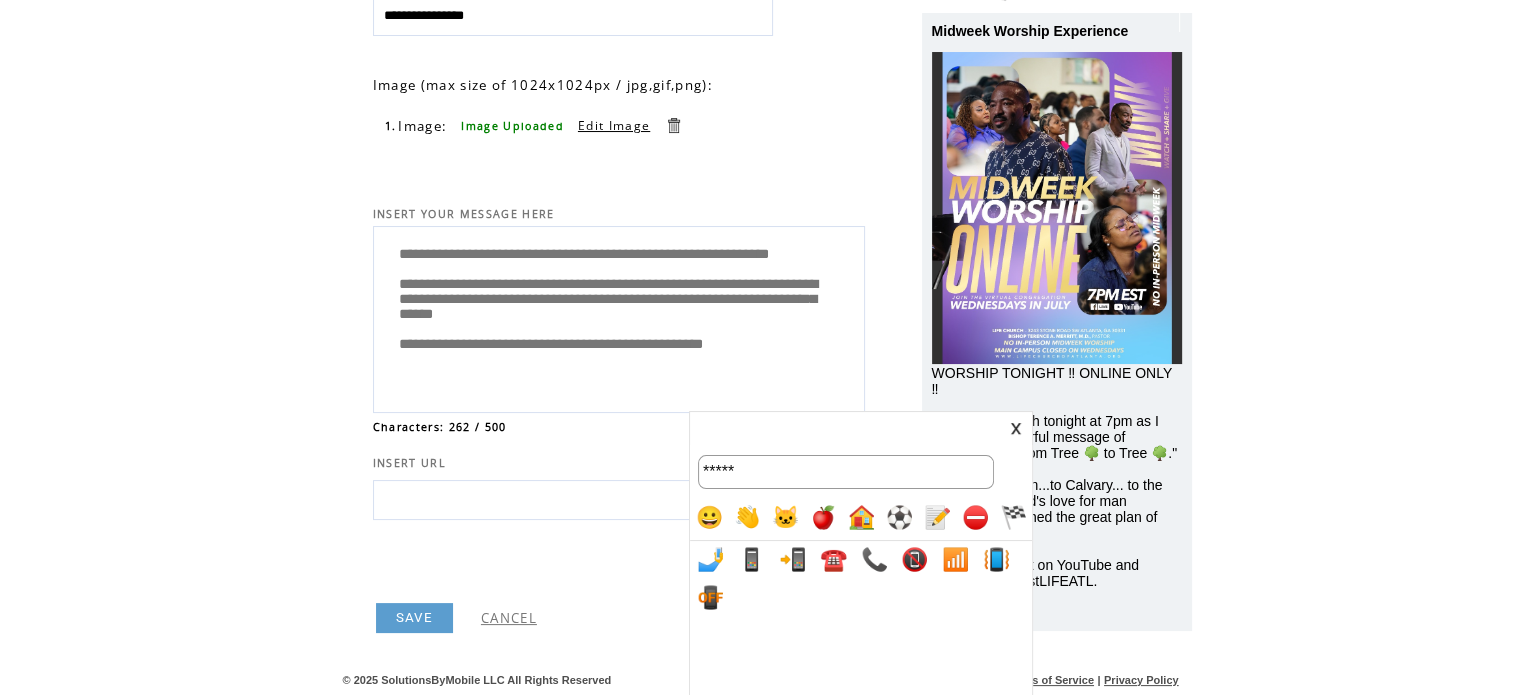 type on "*****" 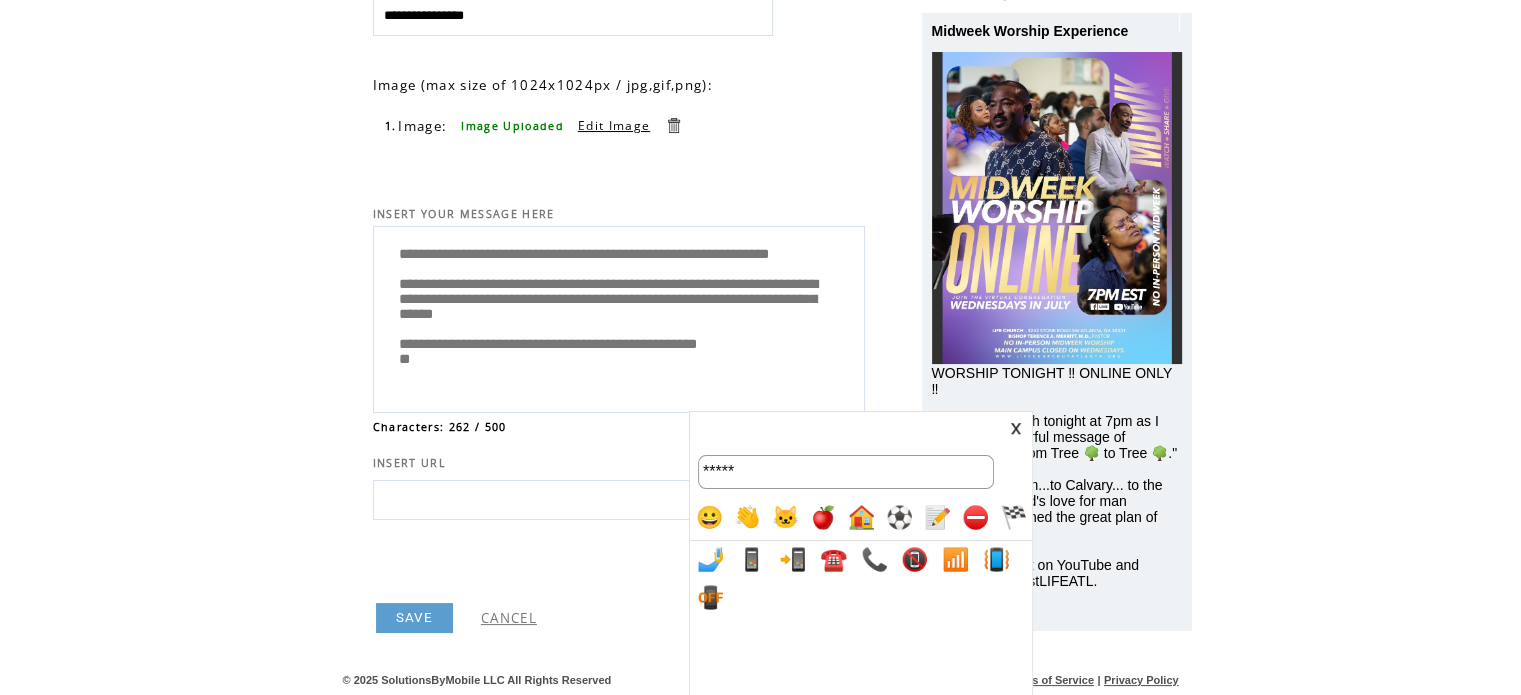 click at bounding box center [1016, 428] 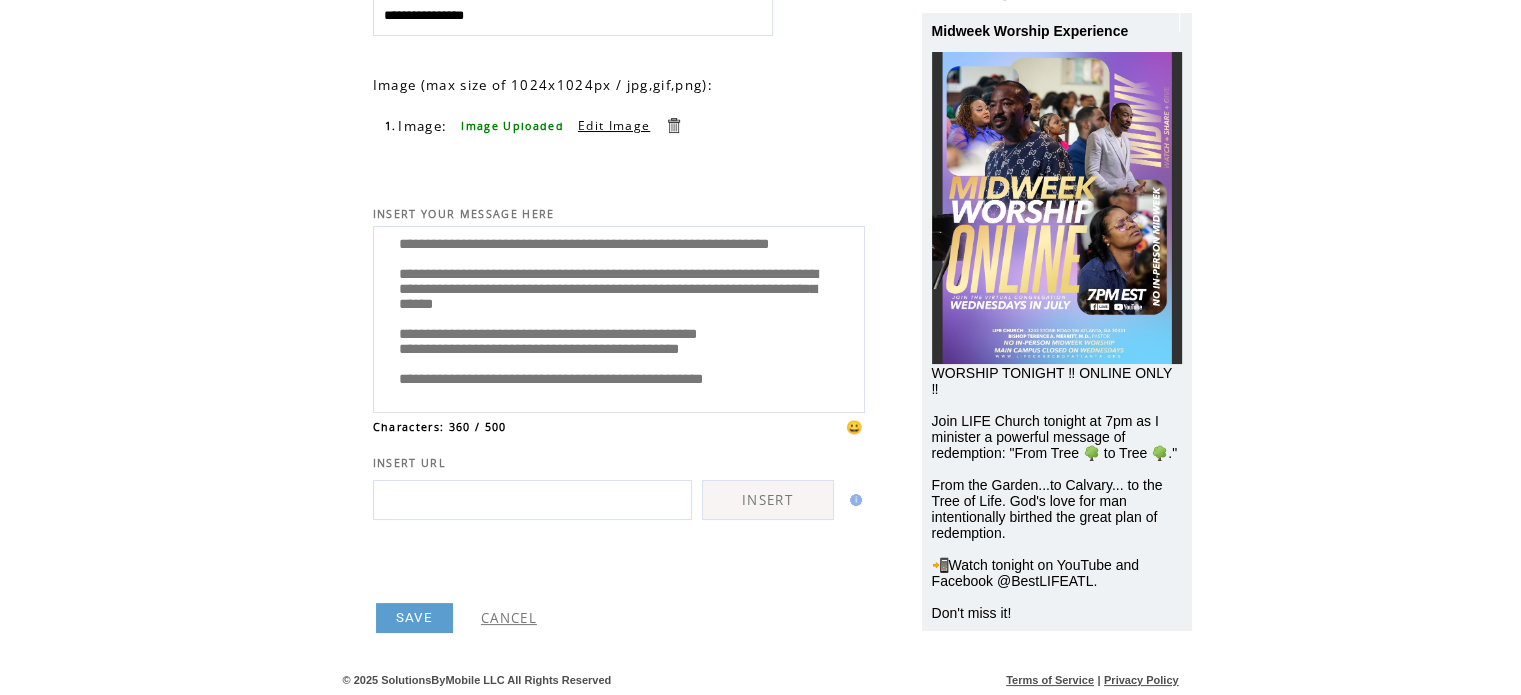 scroll, scrollTop: 105, scrollLeft: 0, axis: vertical 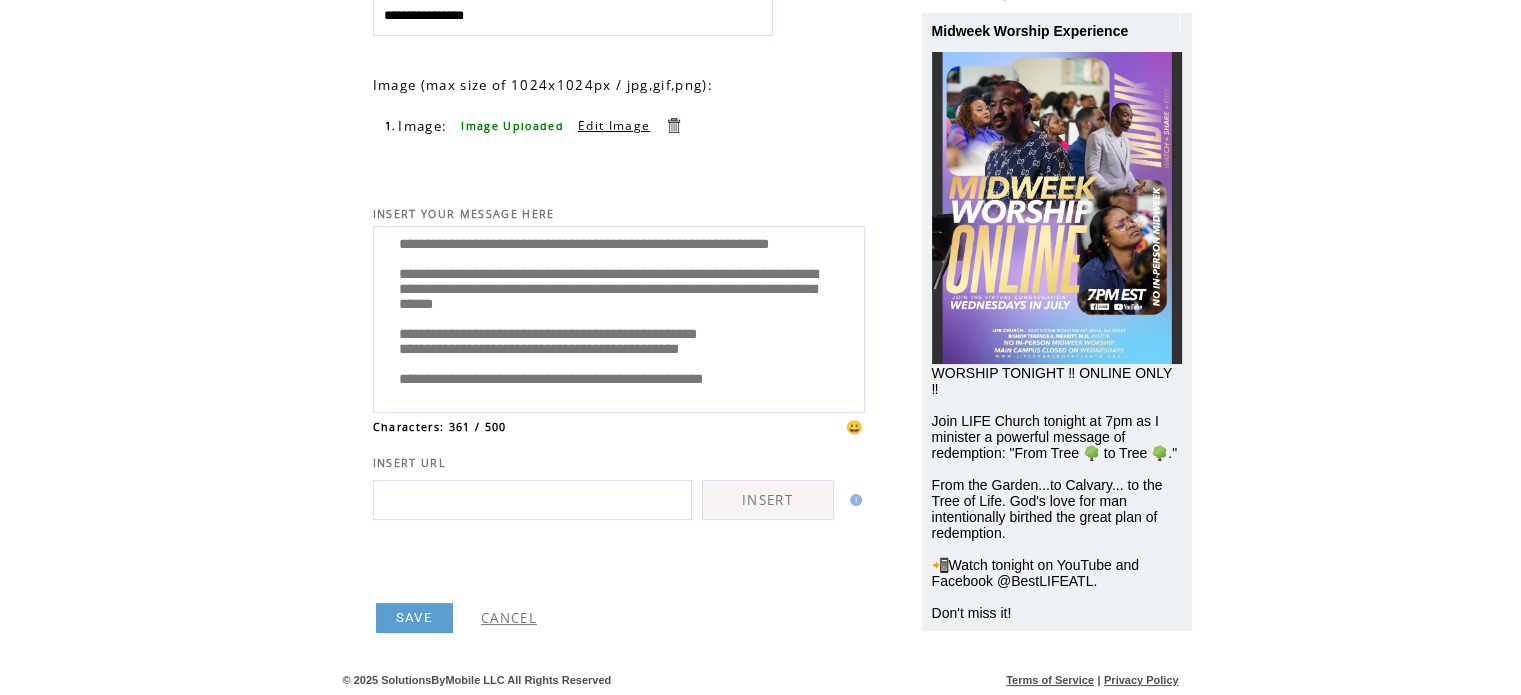 type on "**********" 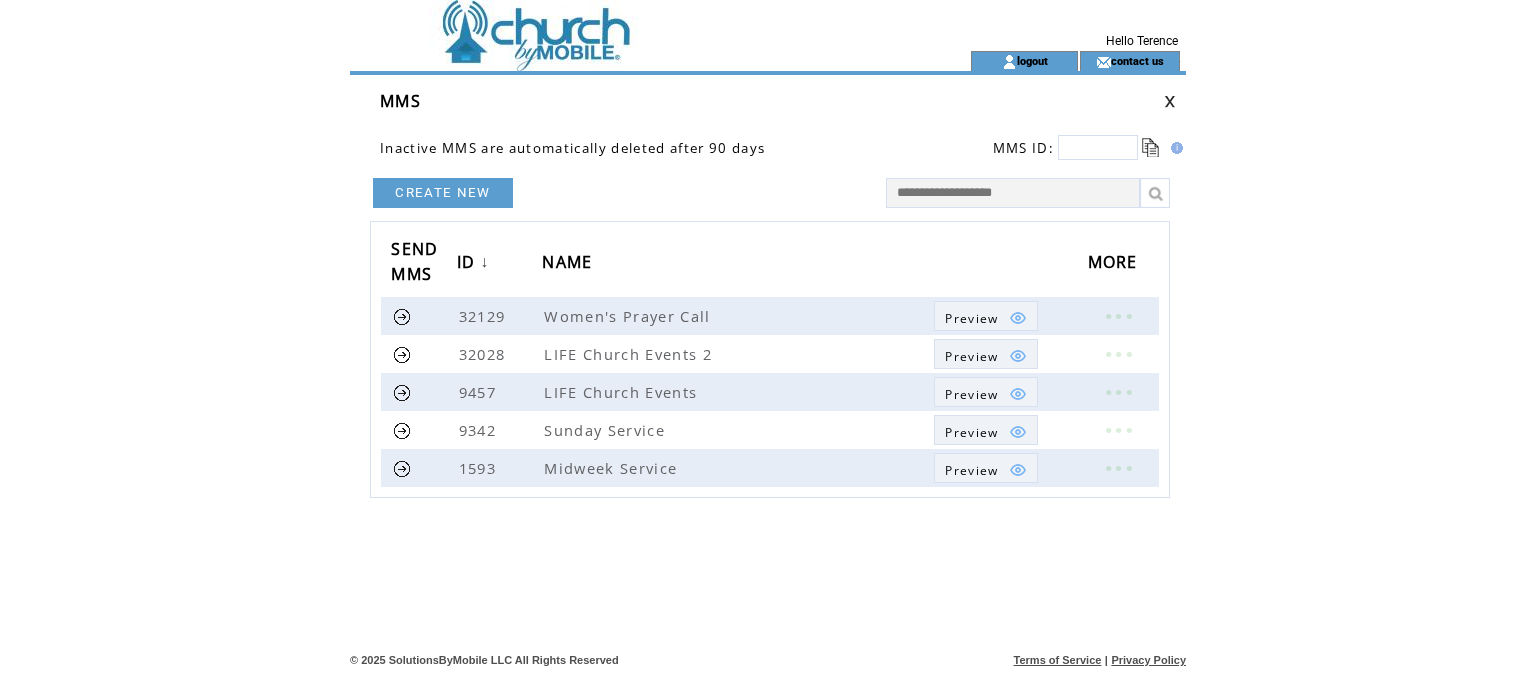 scroll, scrollTop: 0, scrollLeft: 0, axis: both 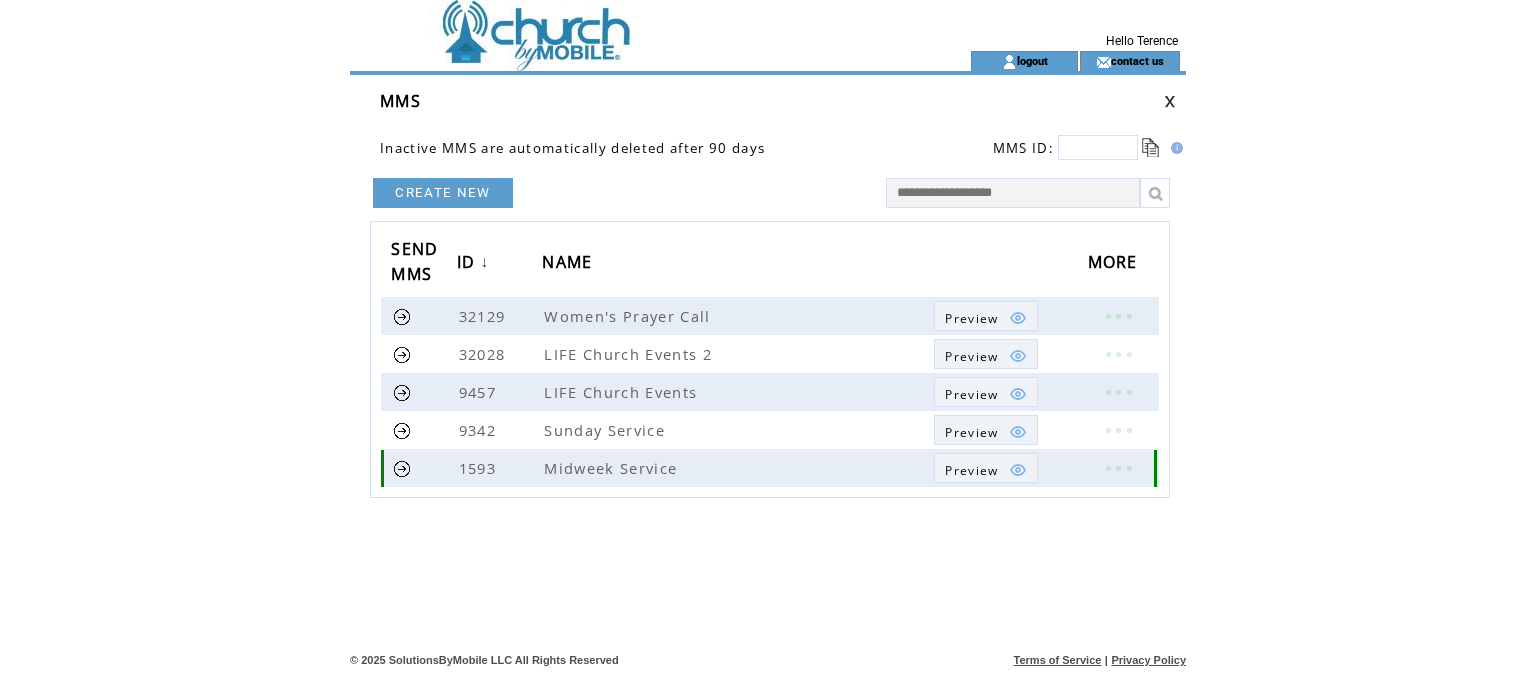 click at bounding box center [402, 468] 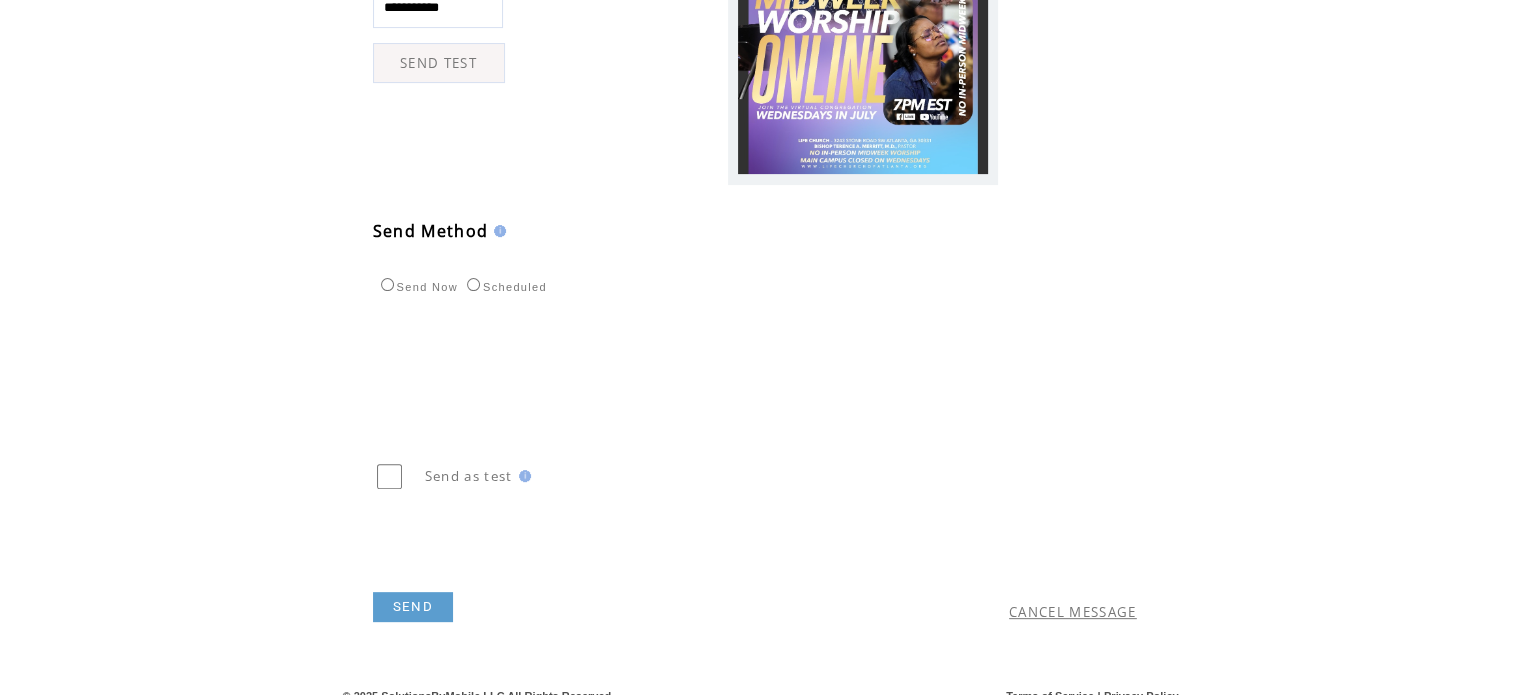 scroll, scrollTop: 646, scrollLeft: 0, axis: vertical 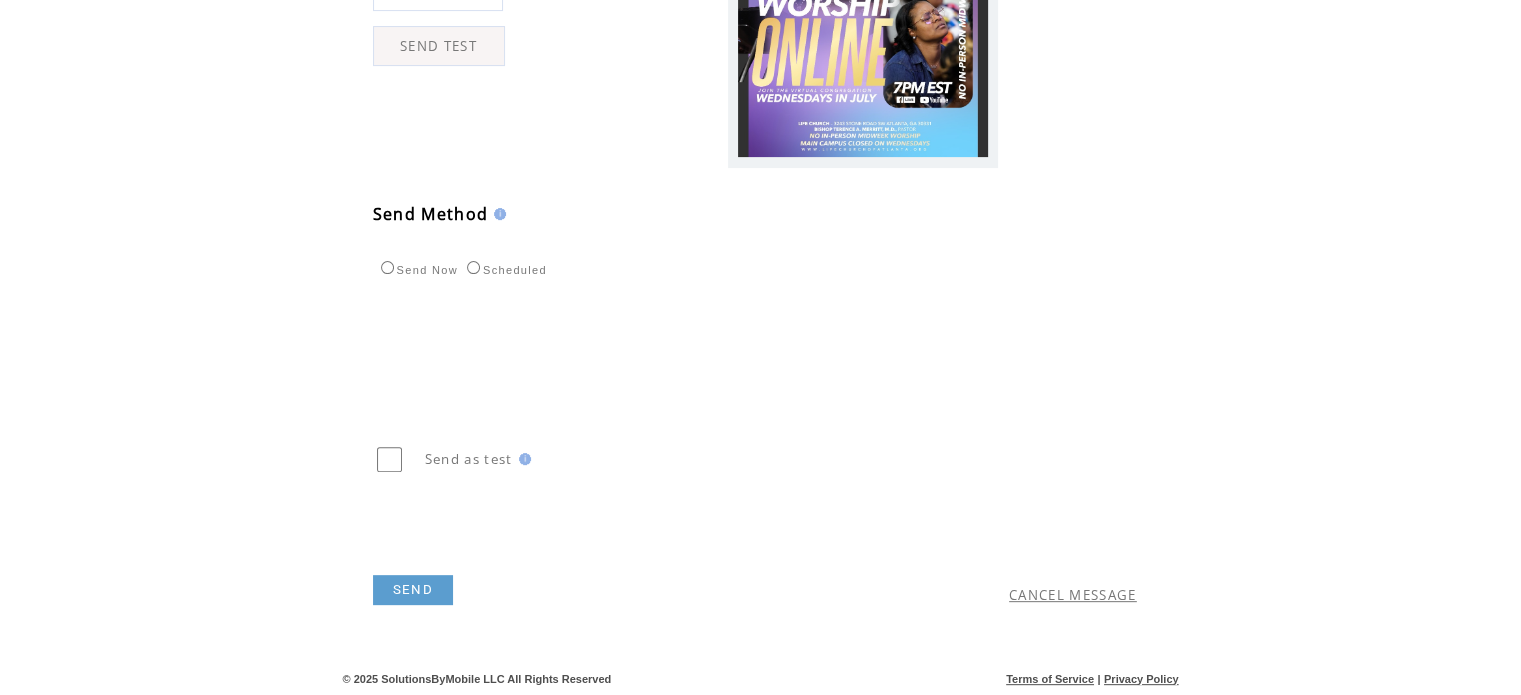 click on "CANCEL MESSAGE" at bounding box center (1073, 595) 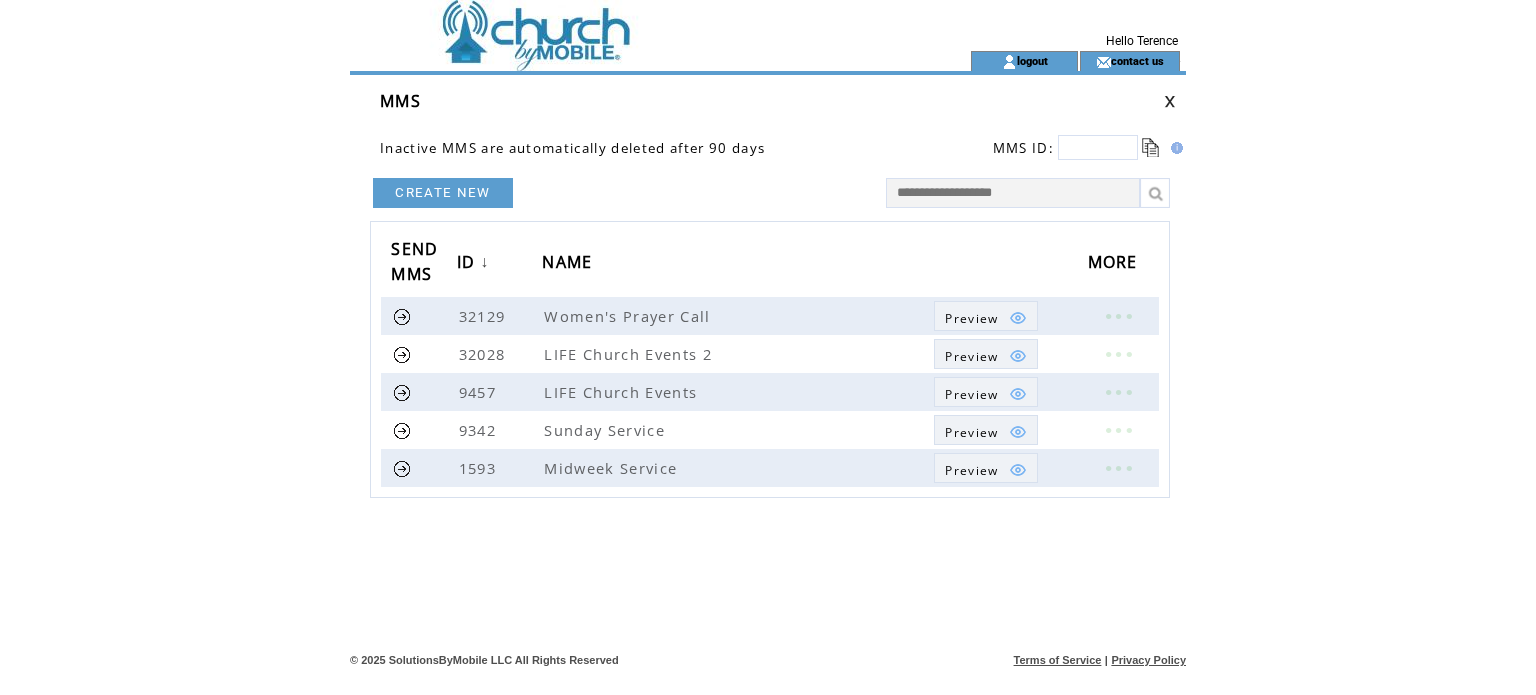 scroll, scrollTop: 0, scrollLeft: 0, axis: both 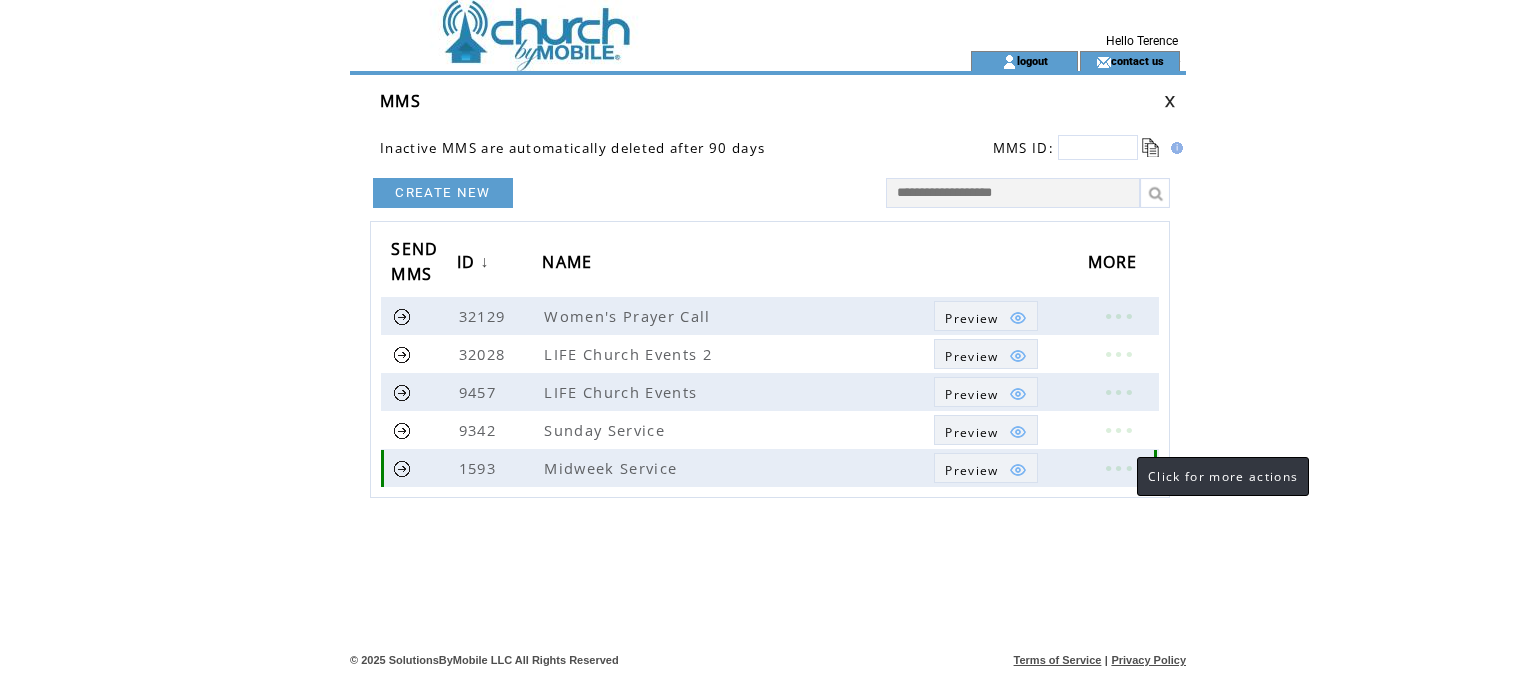 click at bounding box center [1118, 468] 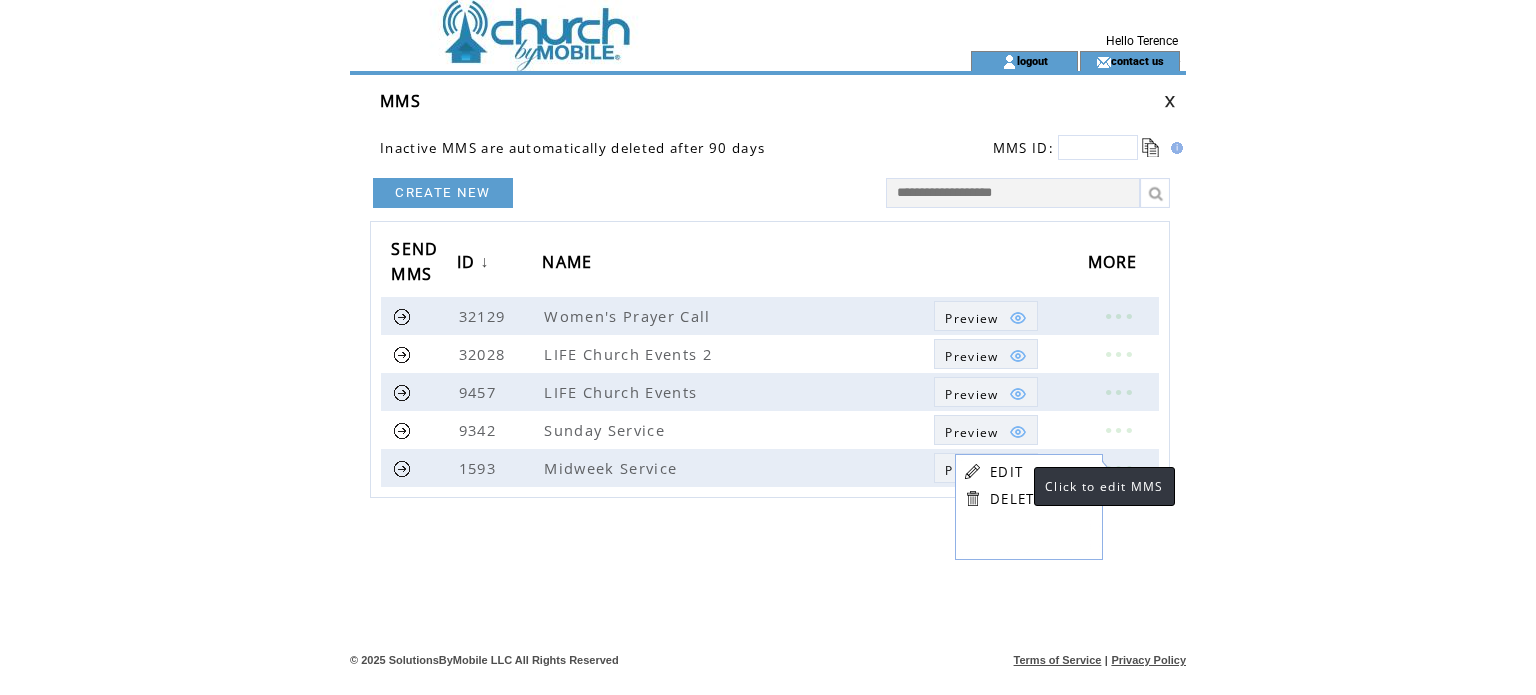 click on "EDIT" at bounding box center [1006, 472] 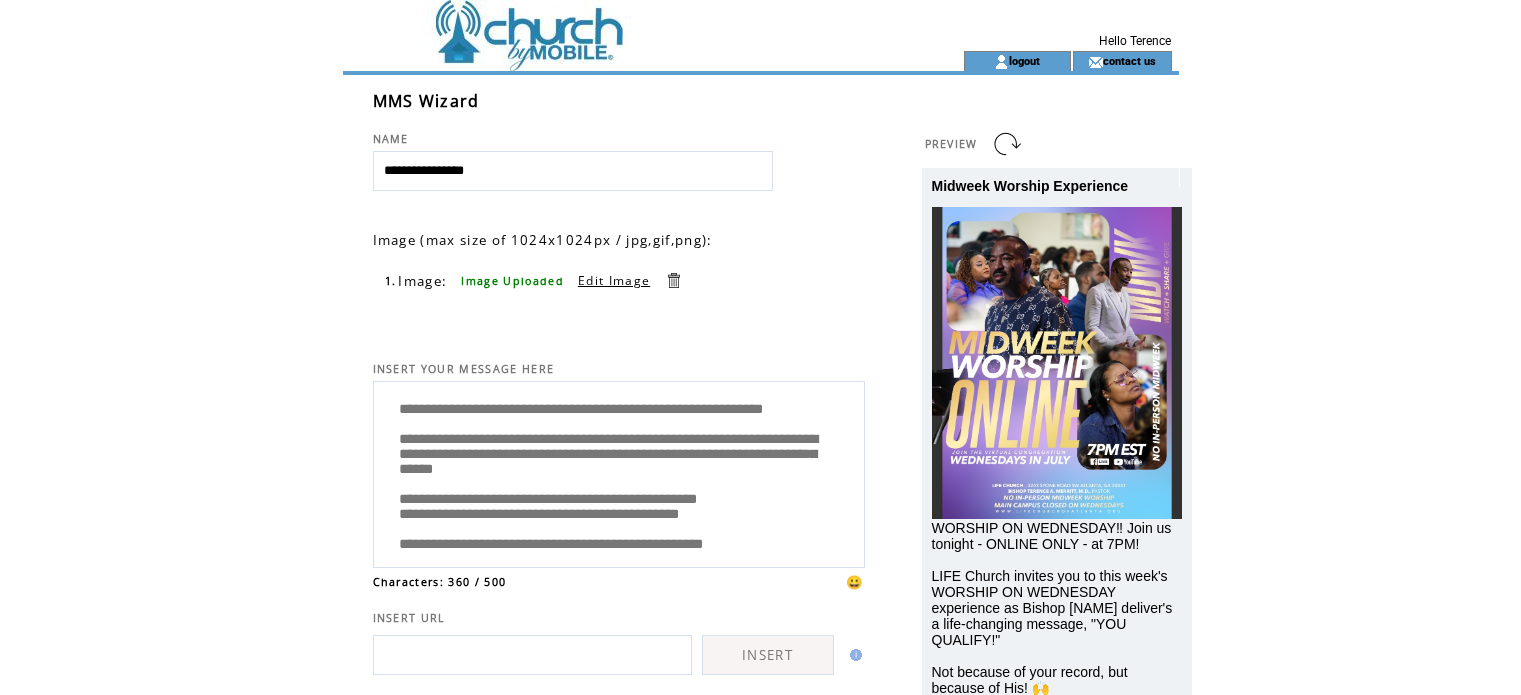 scroll, scrollTop: 0, scrollLeft: 0, axis: both 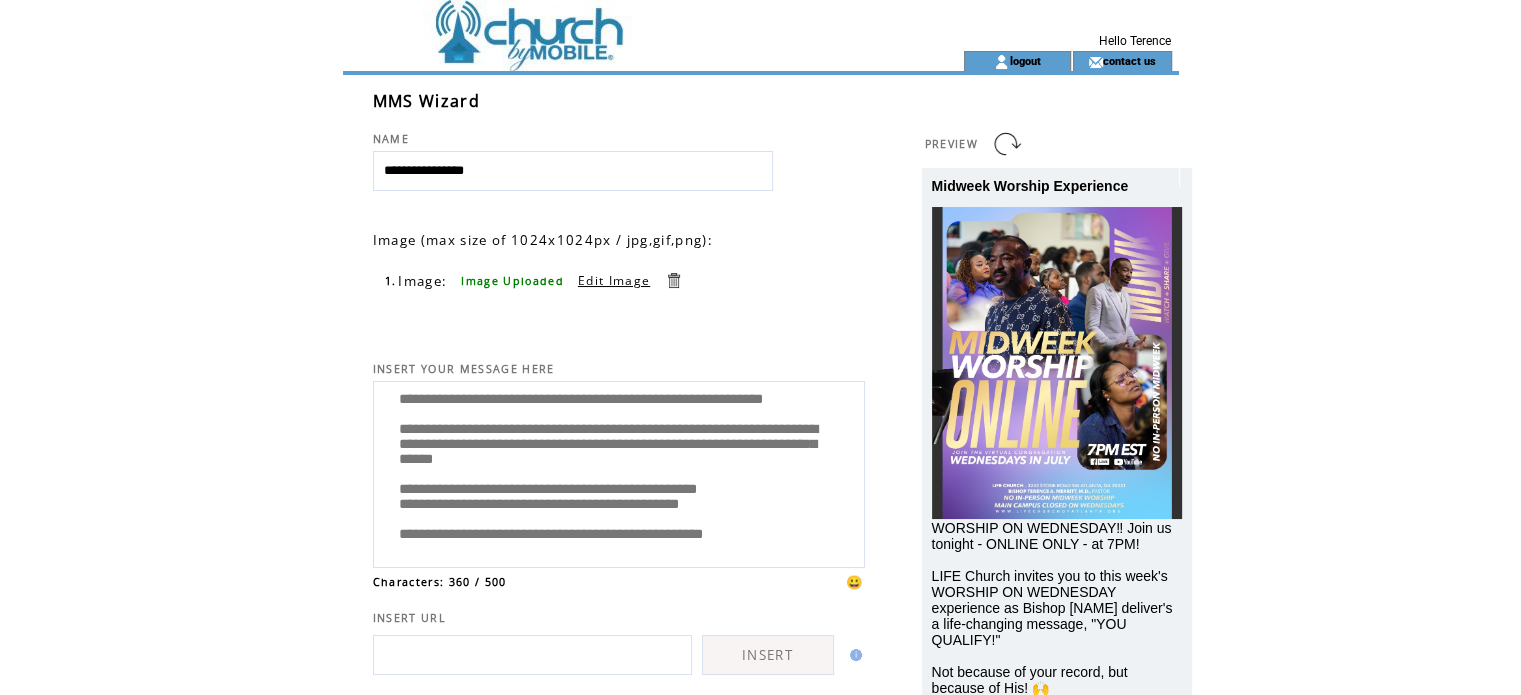 click on "**********" at bounding box center [619, 472] 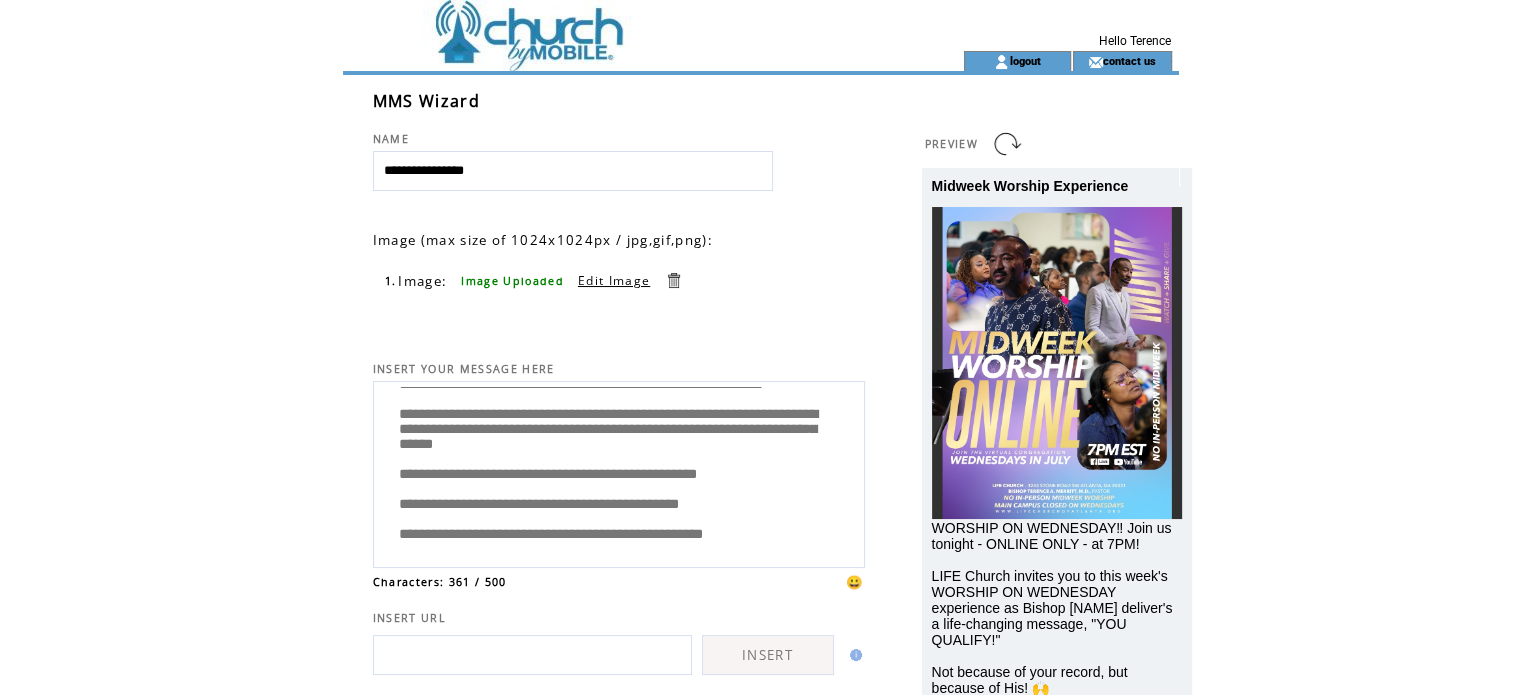 scroll, scrollTop: 140, scrollLeft: 0, axis: vertical 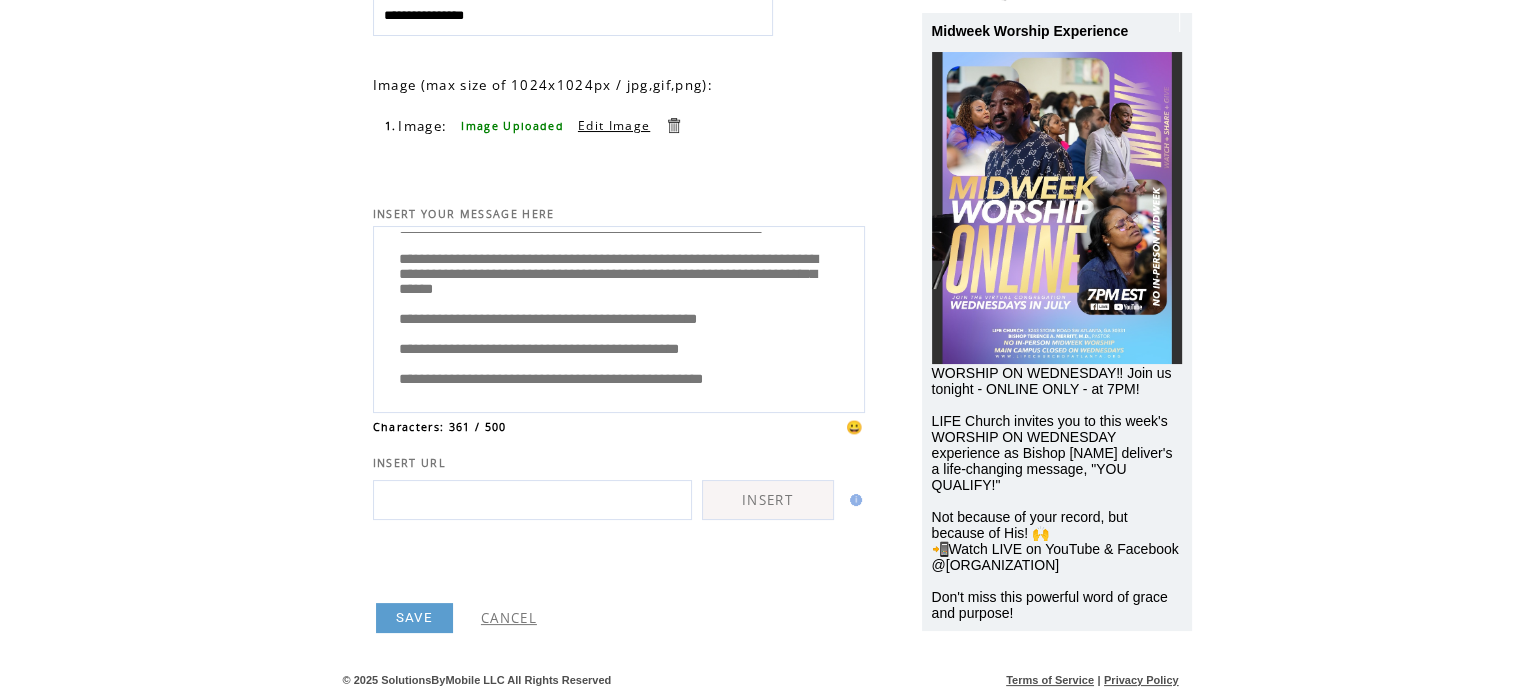 type on "**********" 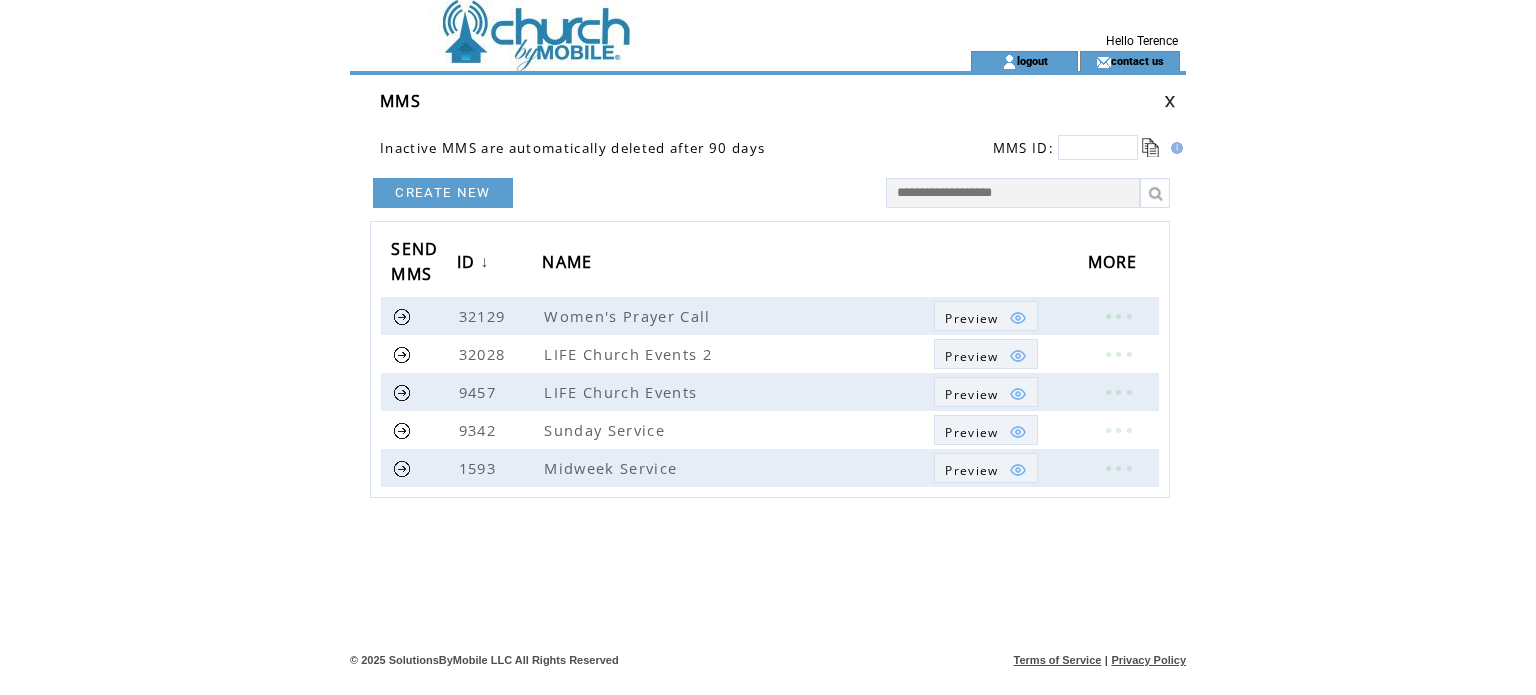 scroll, scrollTop: 0, scrollLeft: 0, axis: both 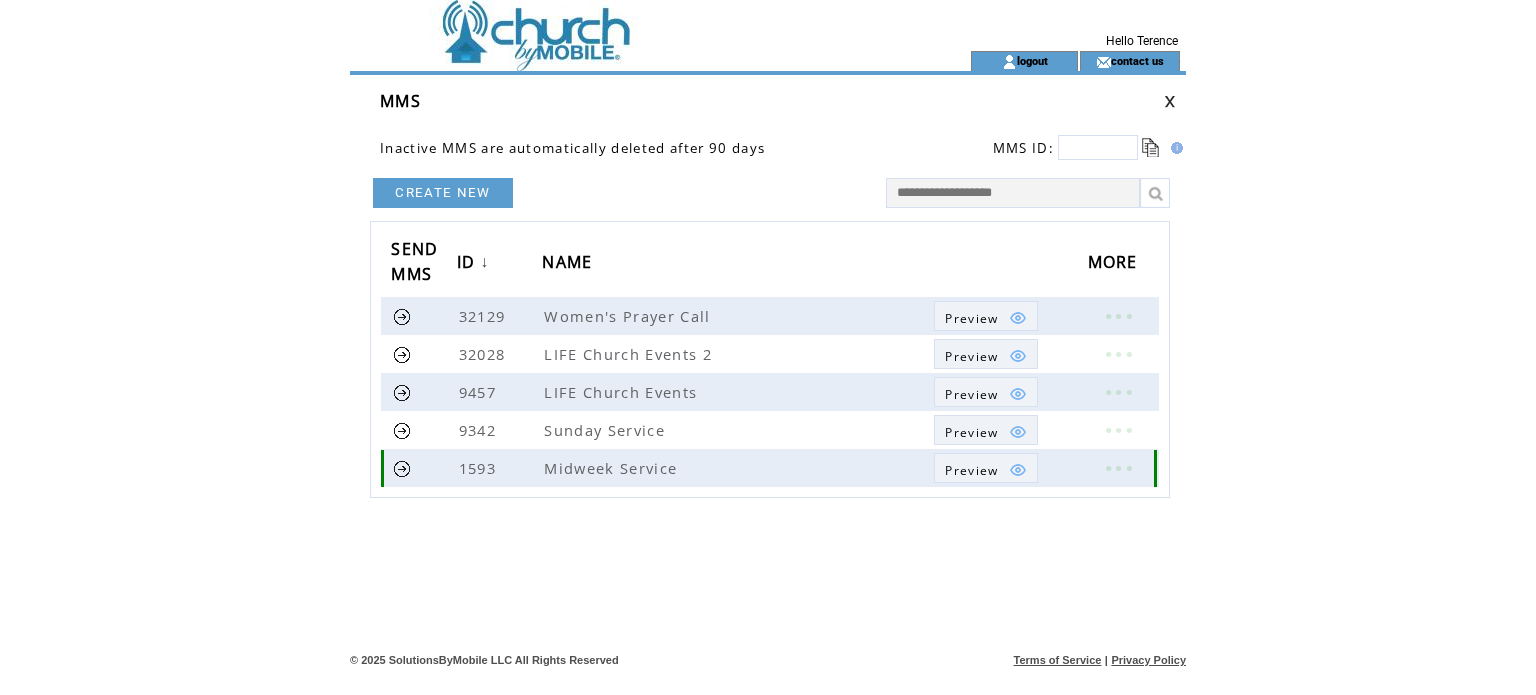 click at bounding box center [402, 468] 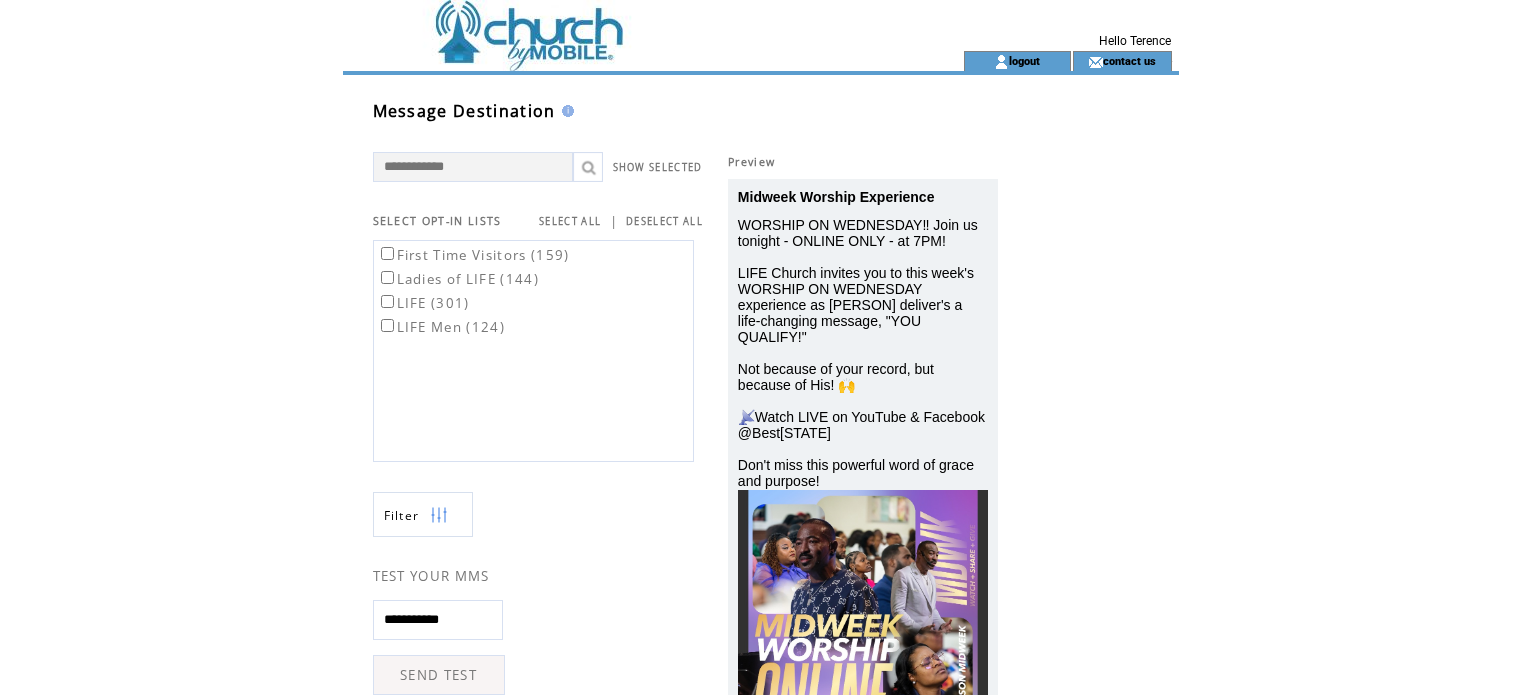 scroll, scrollTop: 0, scrollLeft: 0, axis: both 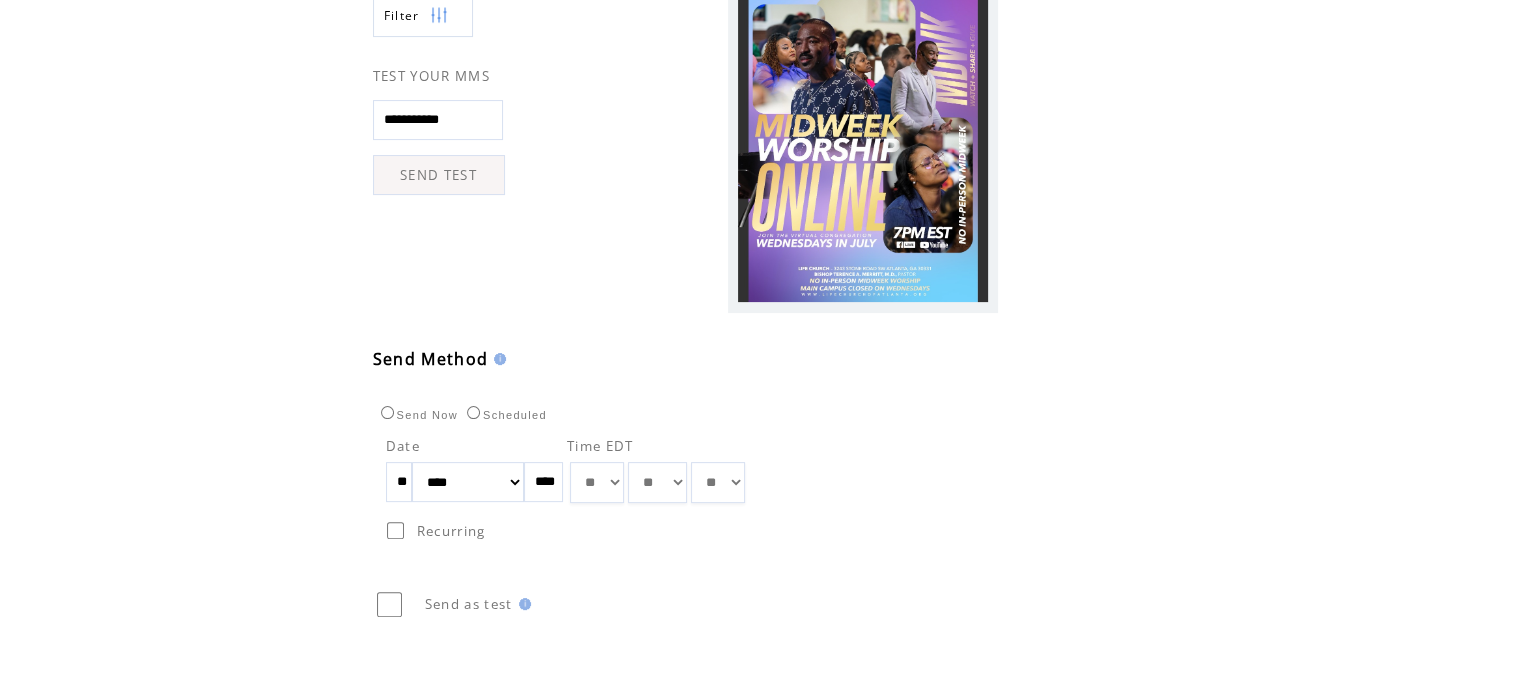 click on "** 	 ** 	 ** 	 ** 	 ** 	 ** 	 ** 	 ** 	 ** 	 ** 	 ** 	 ** 	 **" at bounding box center (597, 483) 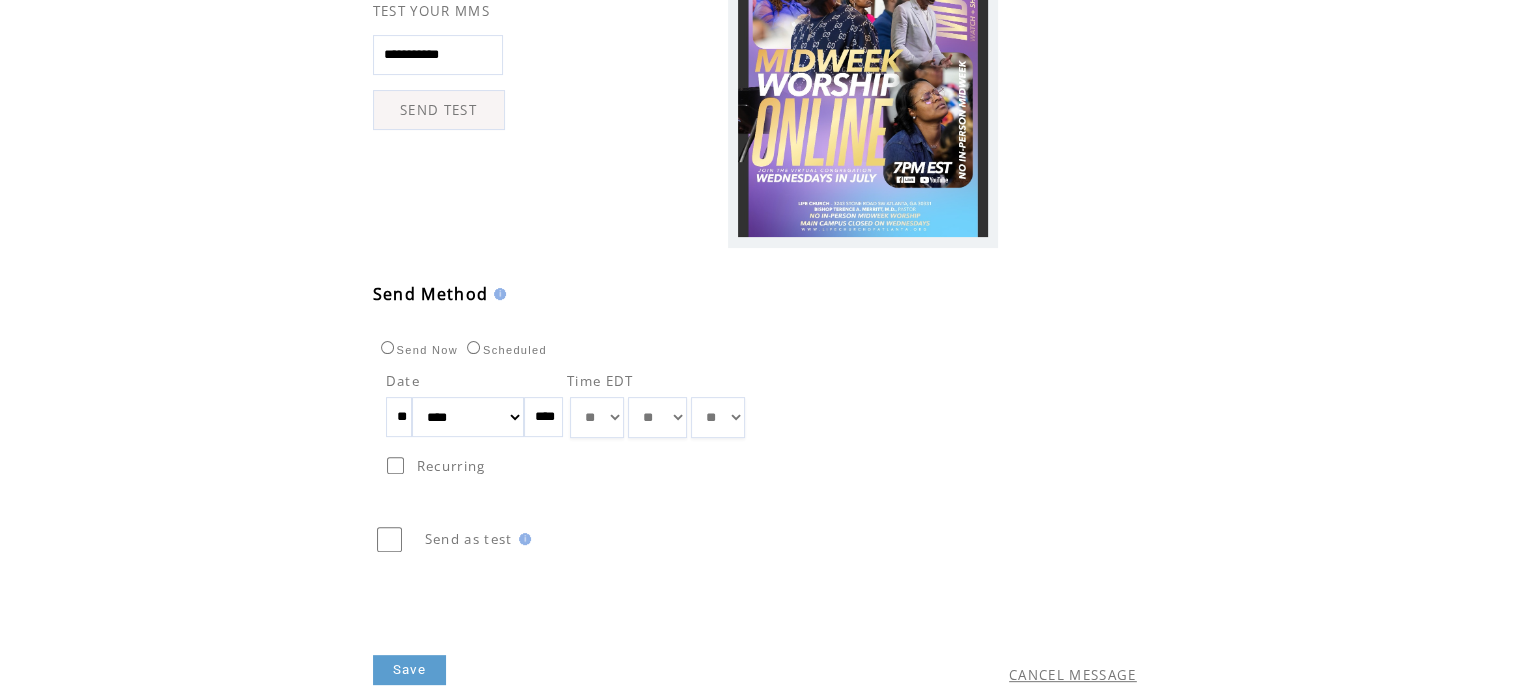 scroll, scrollTop: 663, scrollLeft: 0, axis: vertical 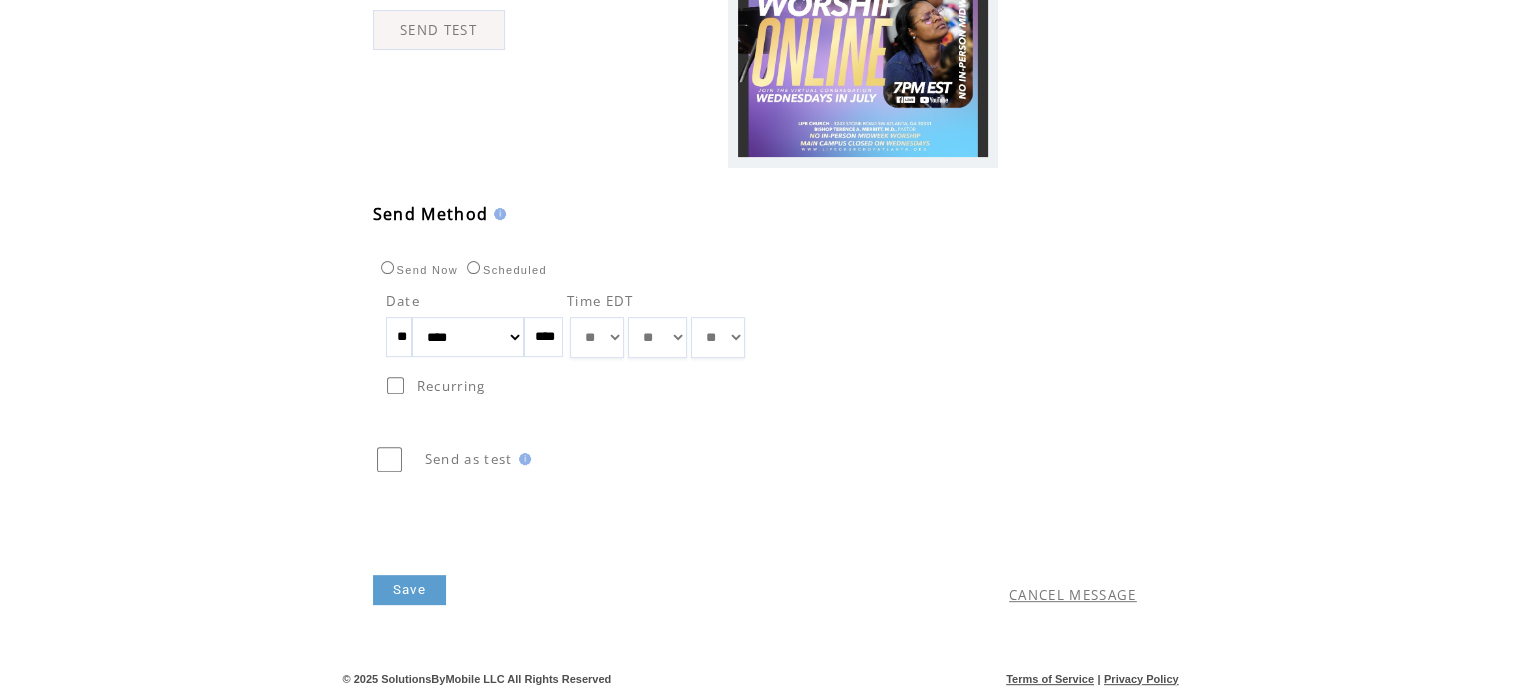 click on "Save" at bounding box center (409, 590) 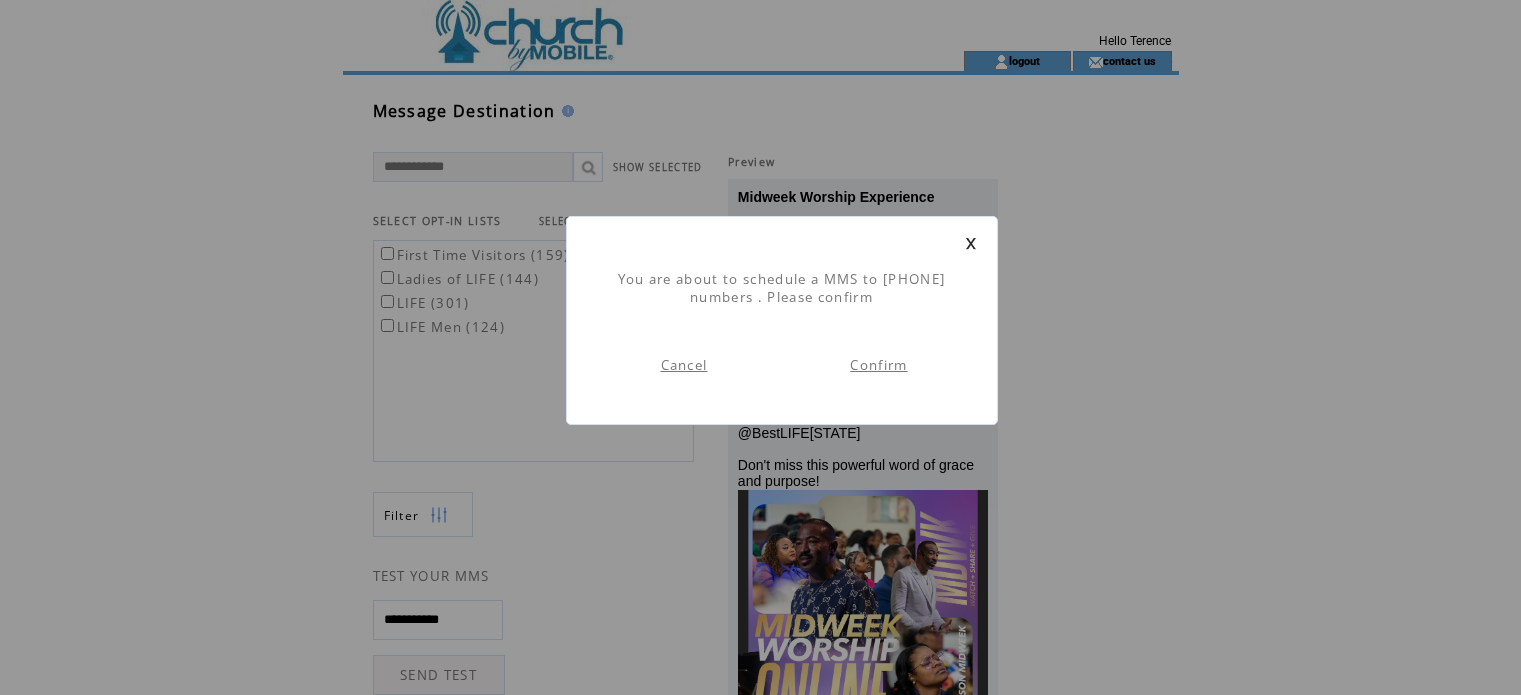 scroll, scrollTop: 0, scrollLeft: 0, axis: both 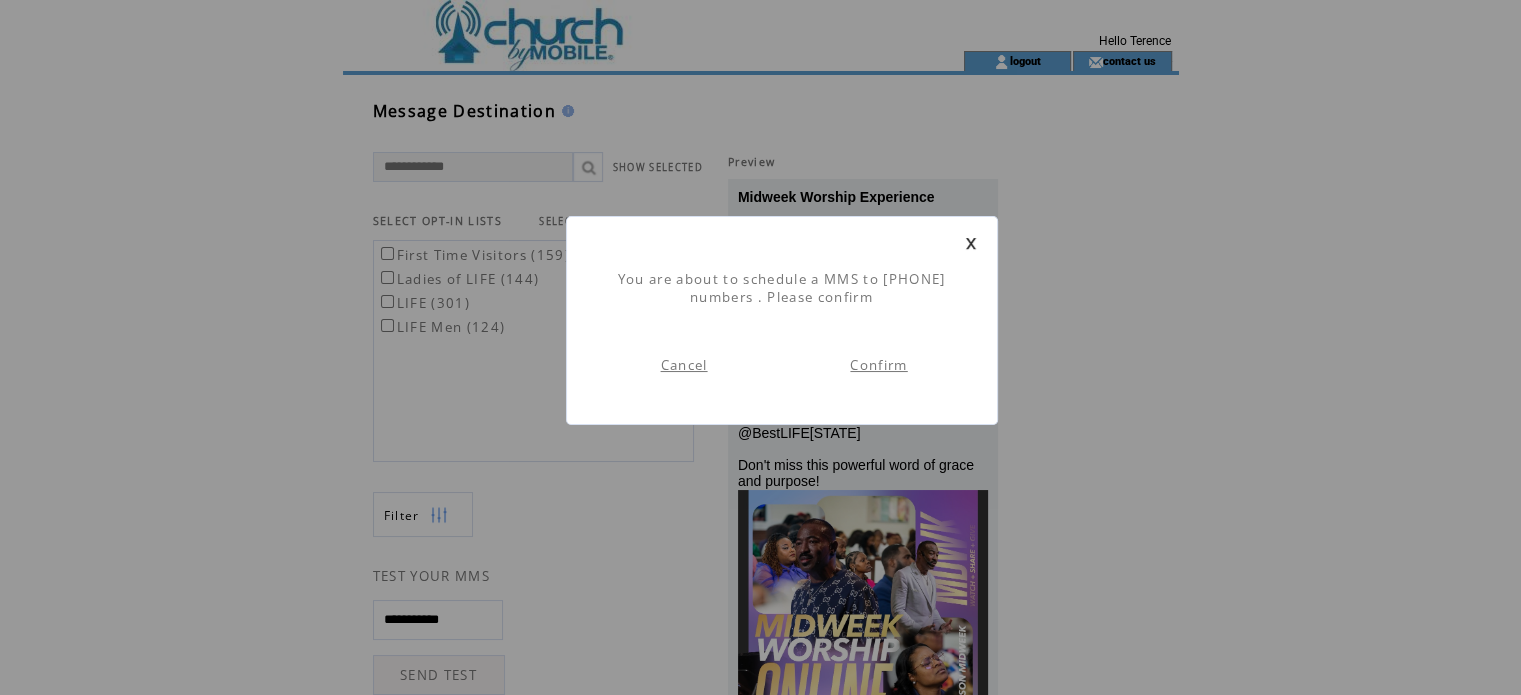 click on "Confirm" at bounding box center (878, 365) 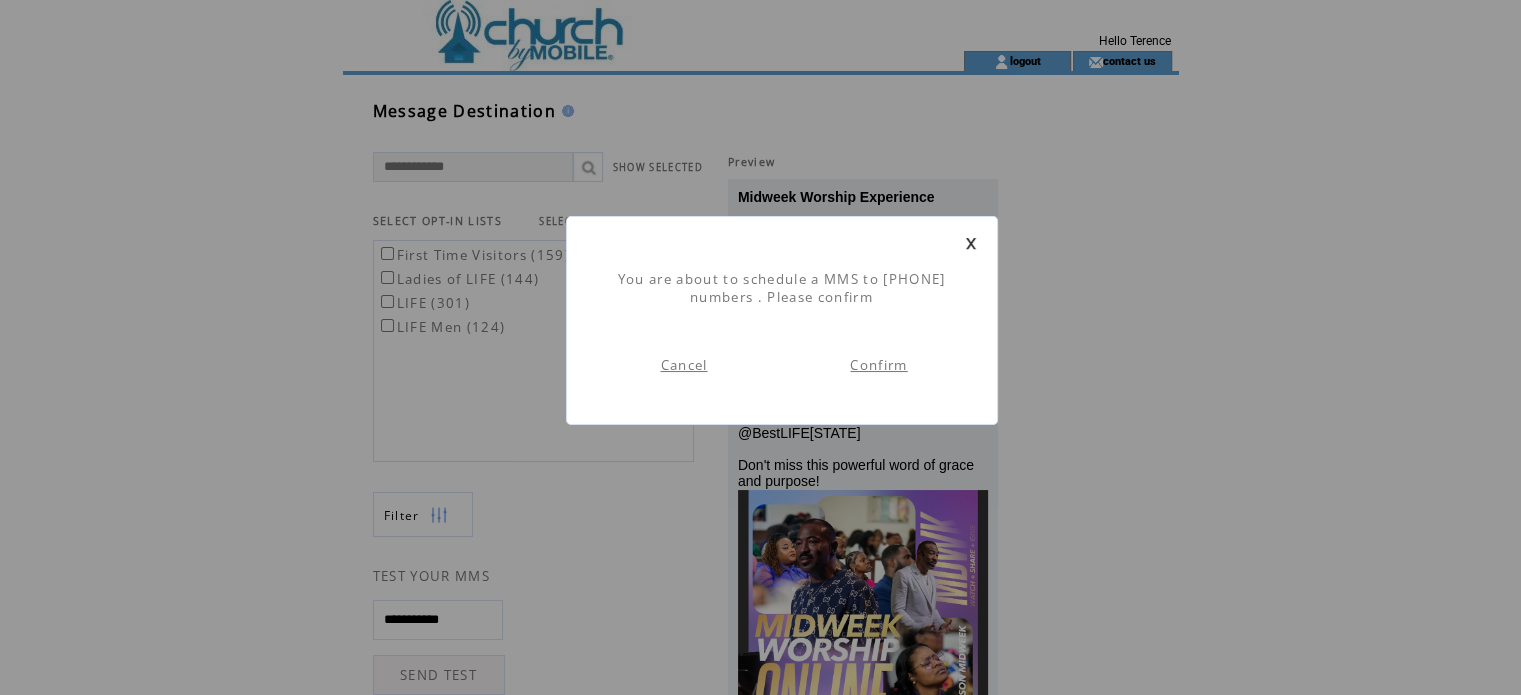 scroll, scrollTop: 0, scrollLeft: 0, axis: both 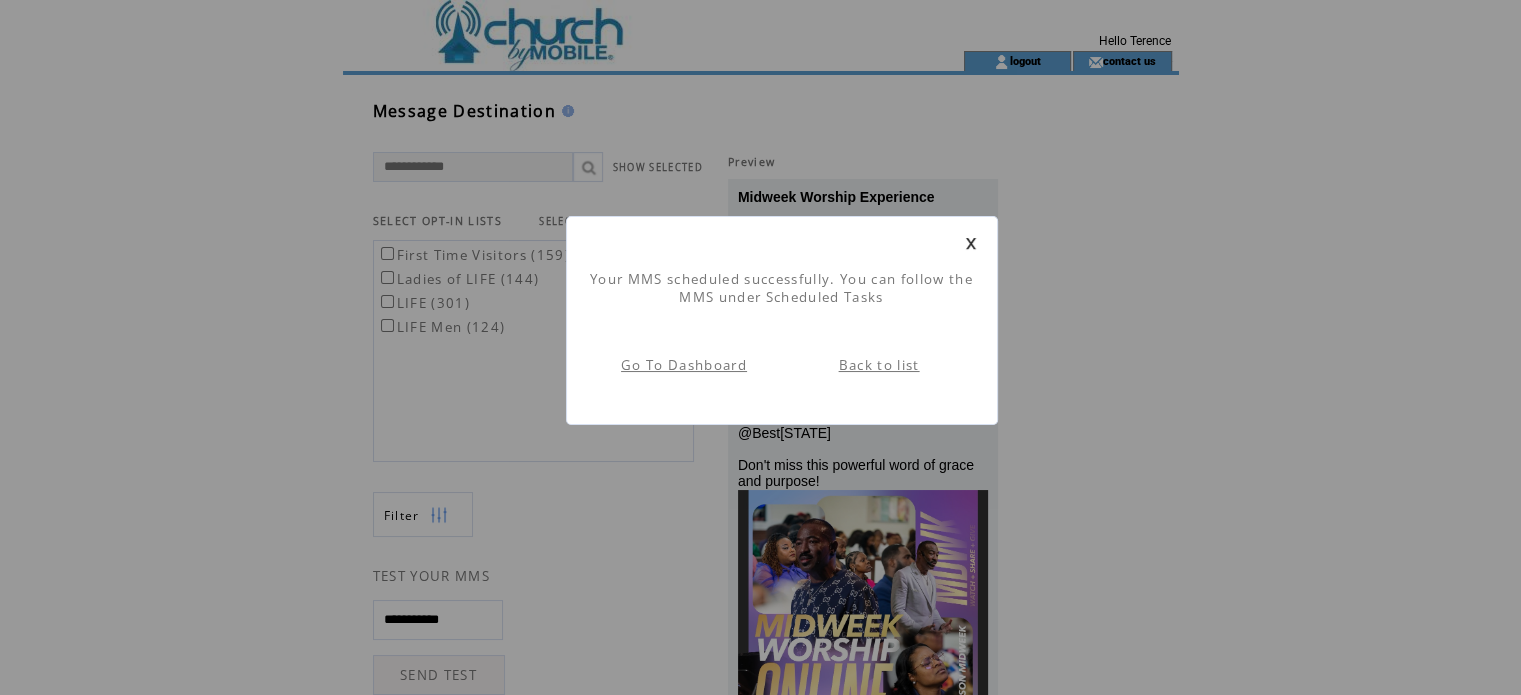 click on "Go To Dashboard" at bounding box center (684, 365) 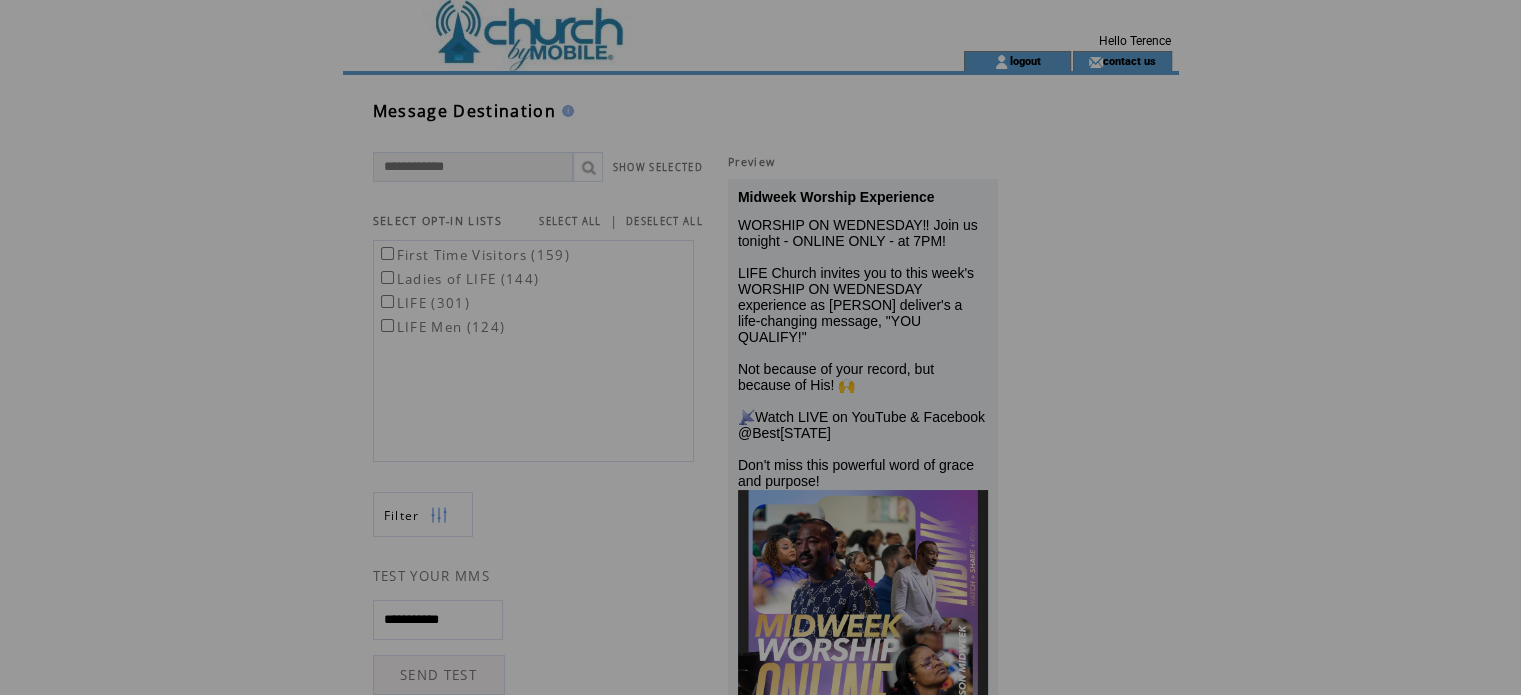 scroll, scrollTop: 0, scrollLeft: 0, axis: both 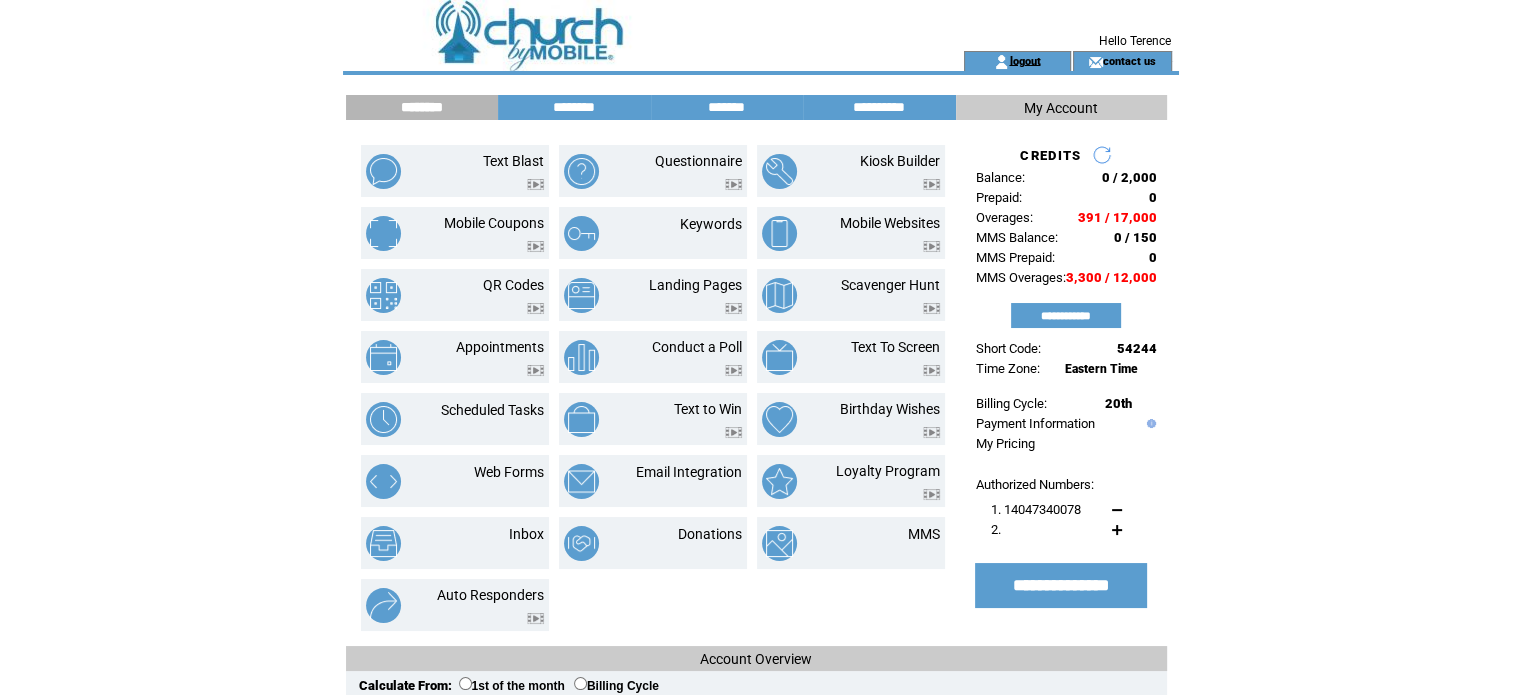 click on "logout" at bounding box center (1024, 60) 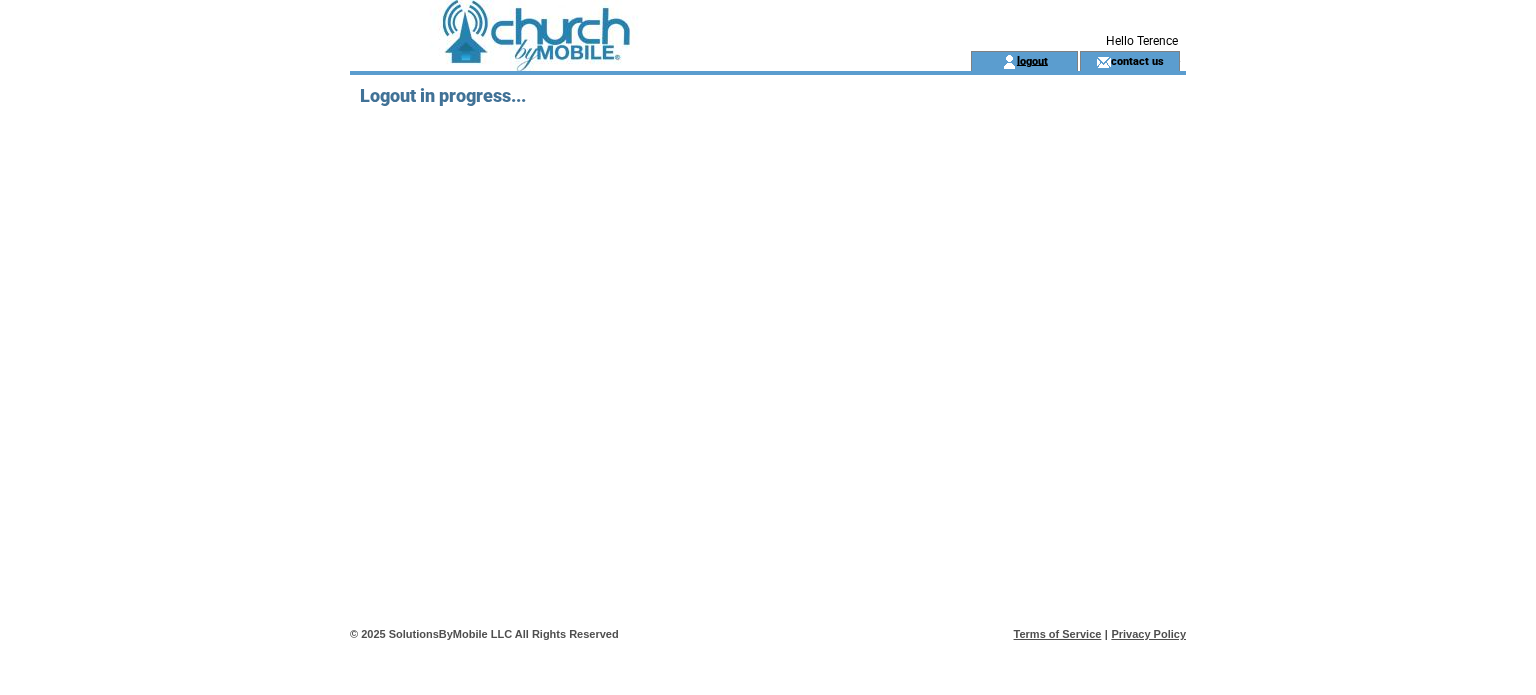 scroll, scrollTop: 0, scrollLeft: 0, axis: both 